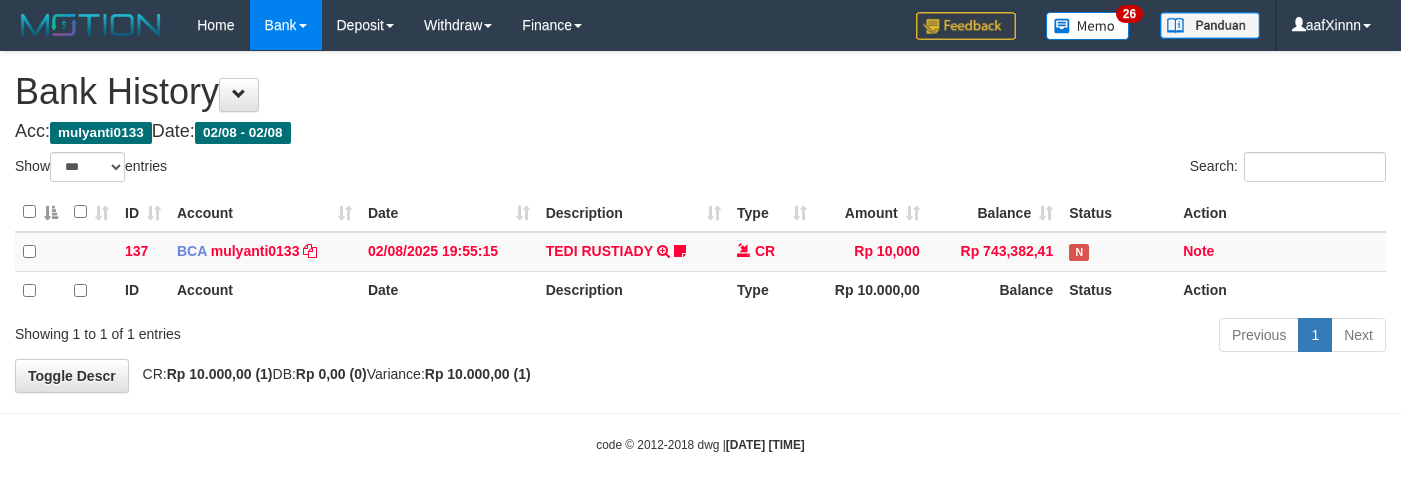 select on "***" 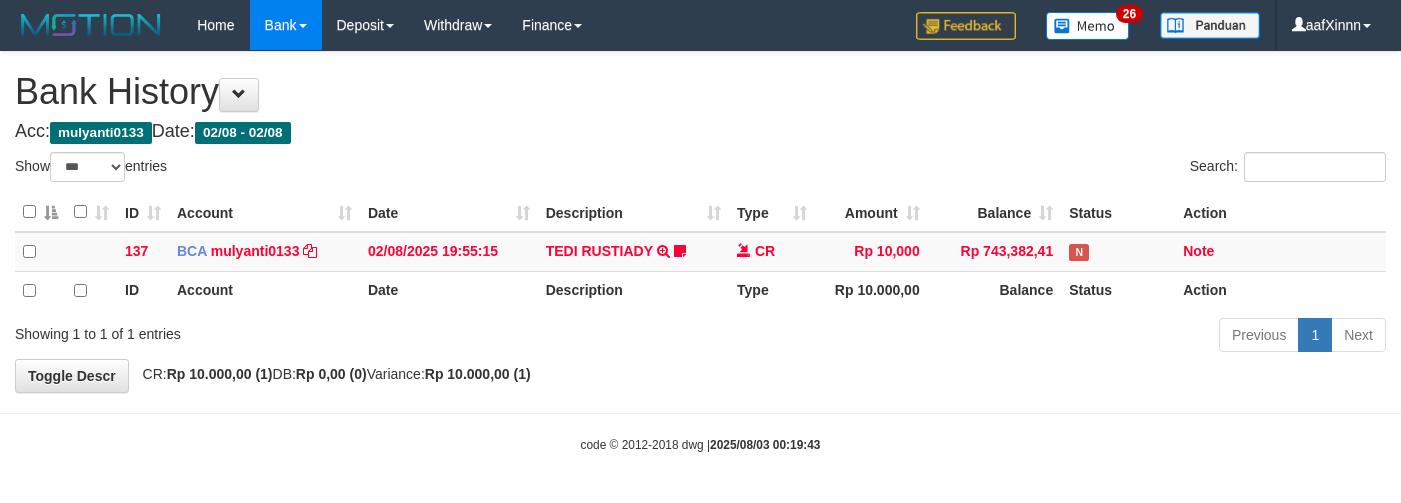 select on "***" 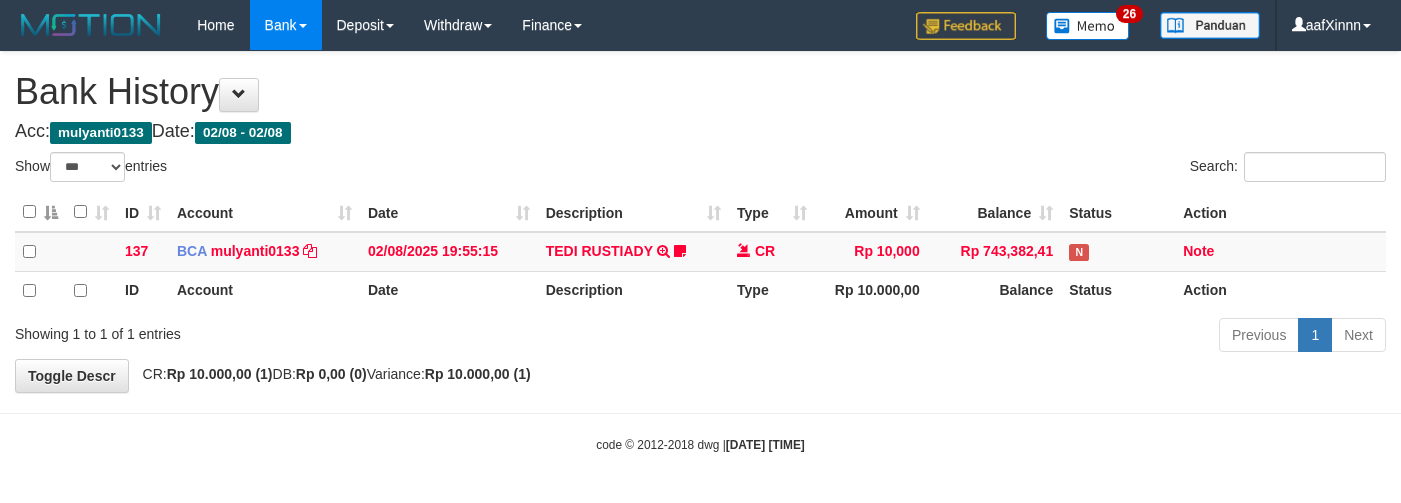 select on "***" 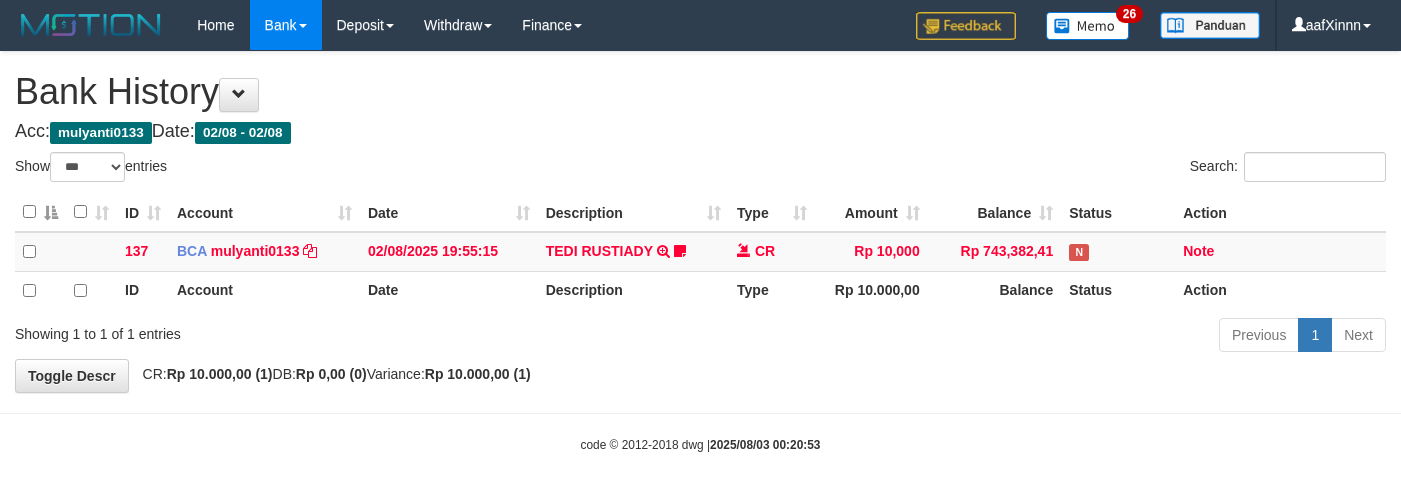 select on "***" 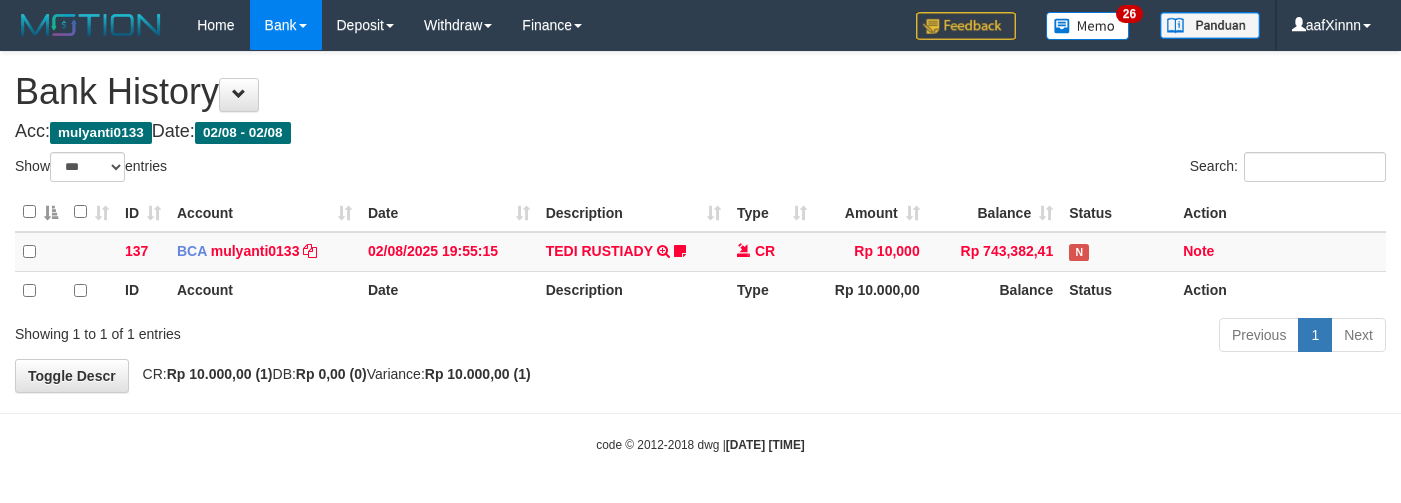 select on "***" 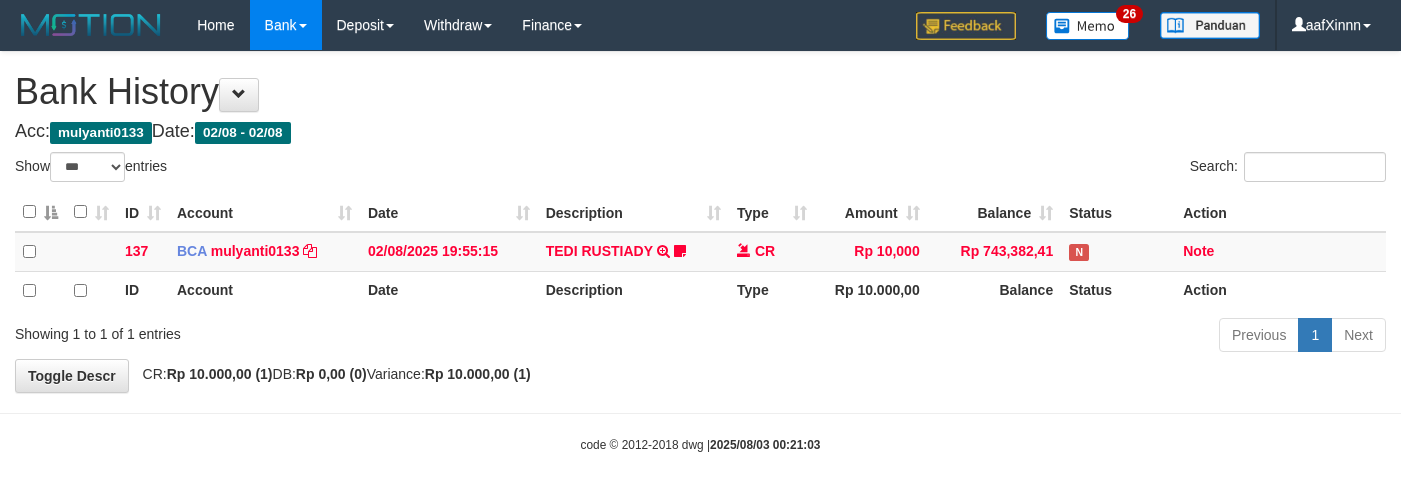 select on "***" 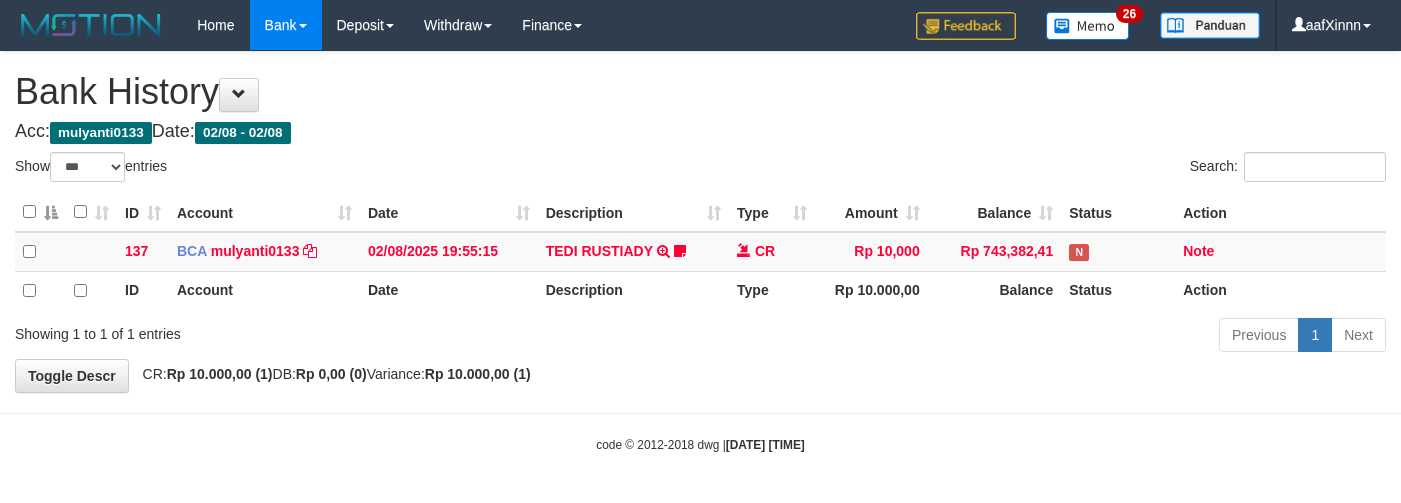 select on "***" 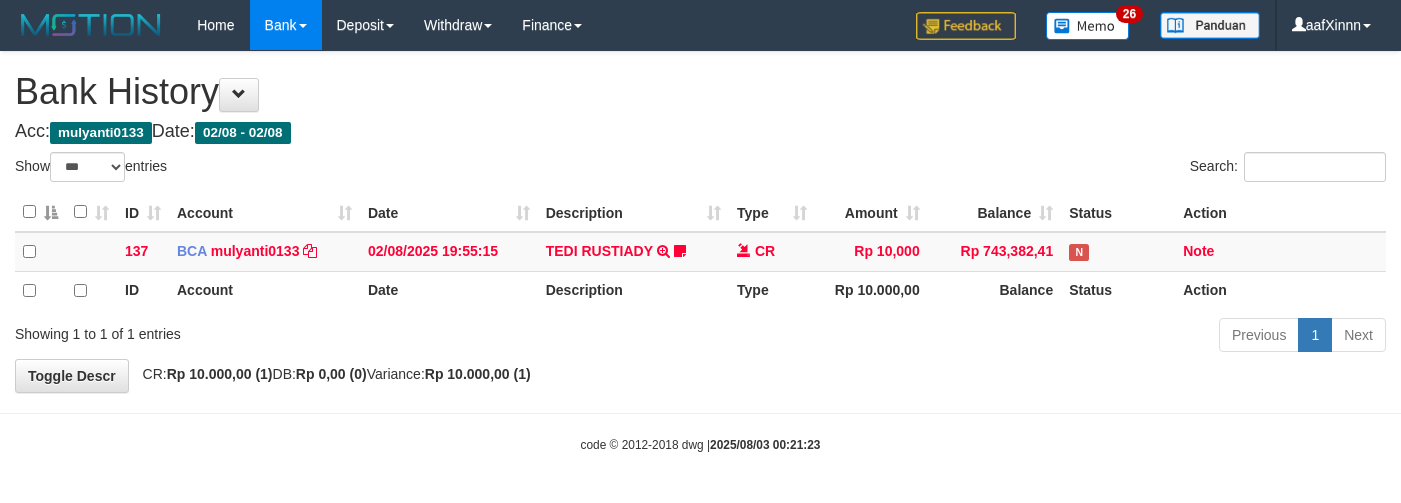 select on "***" 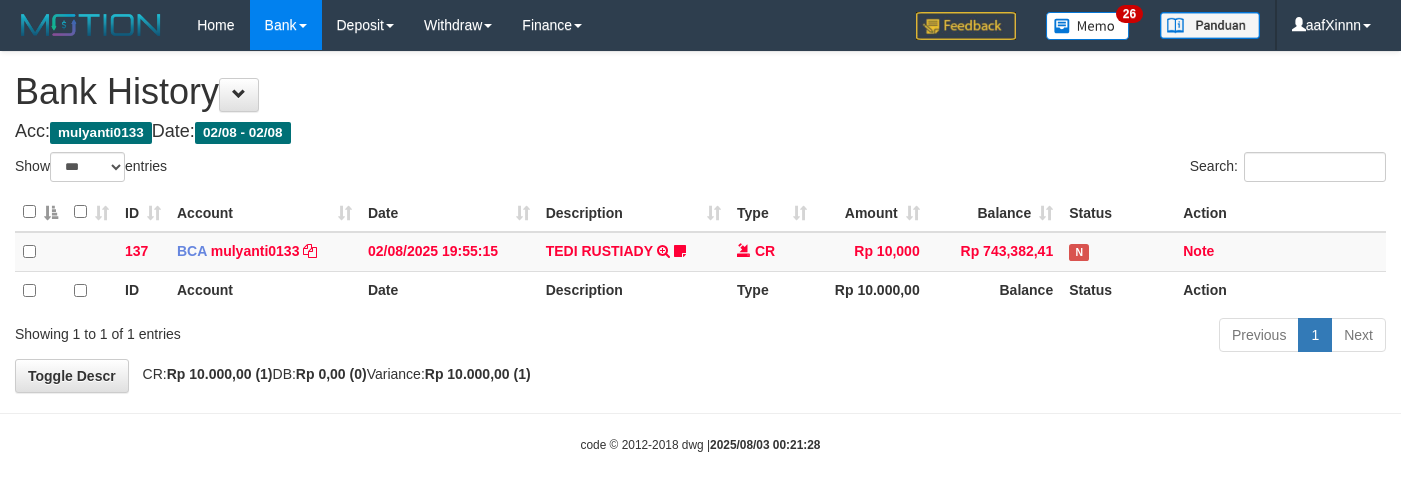 select on "***" 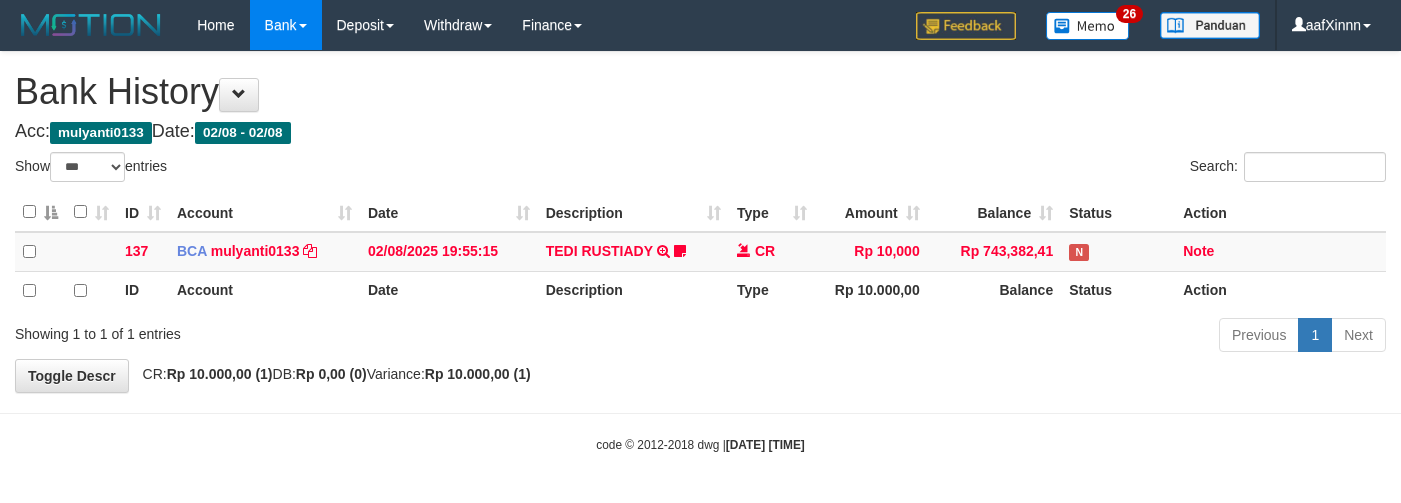 select on "***" 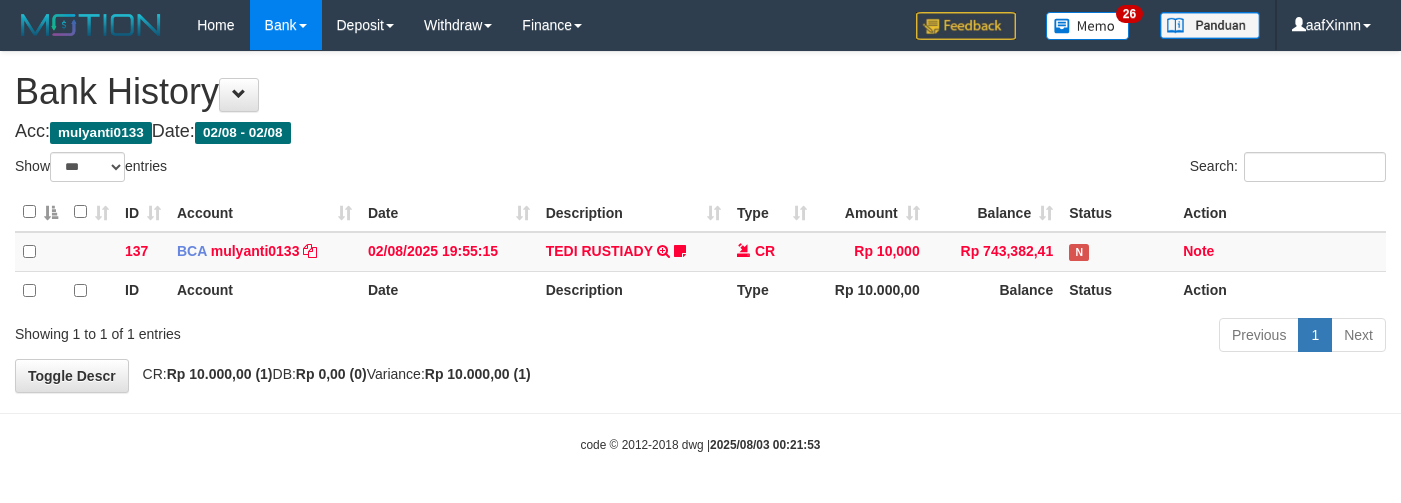 select on "***" 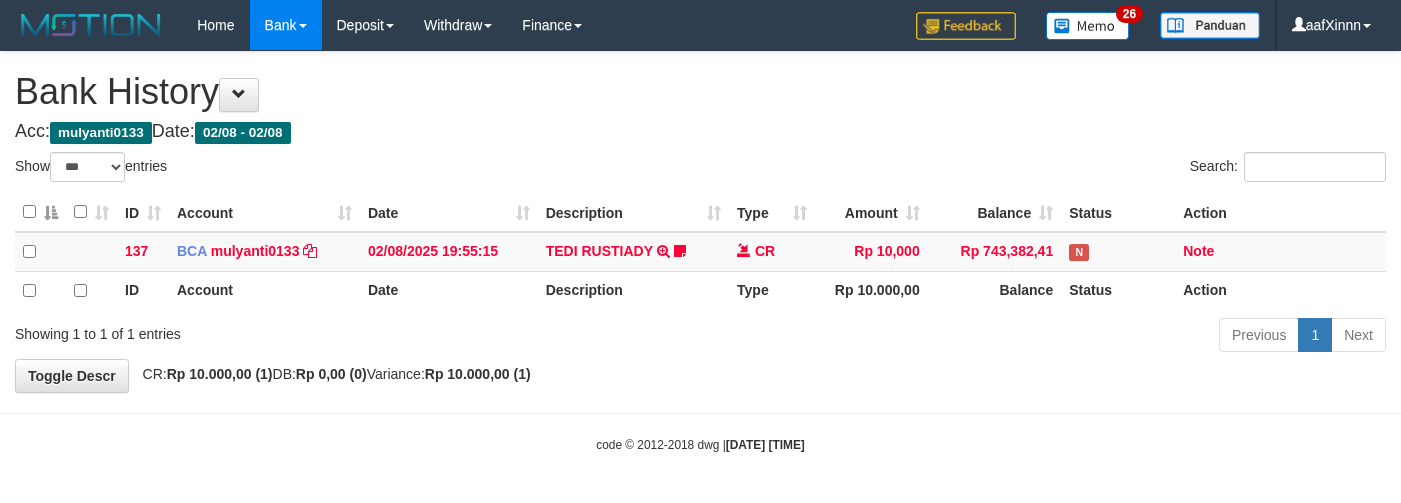 select on "***" 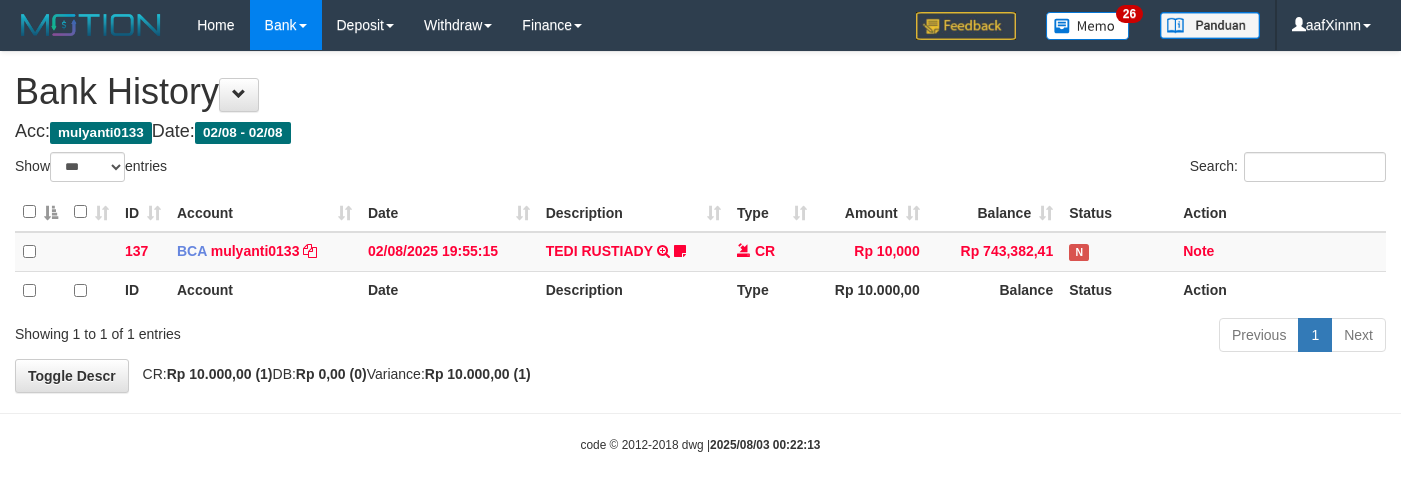 select on "***" 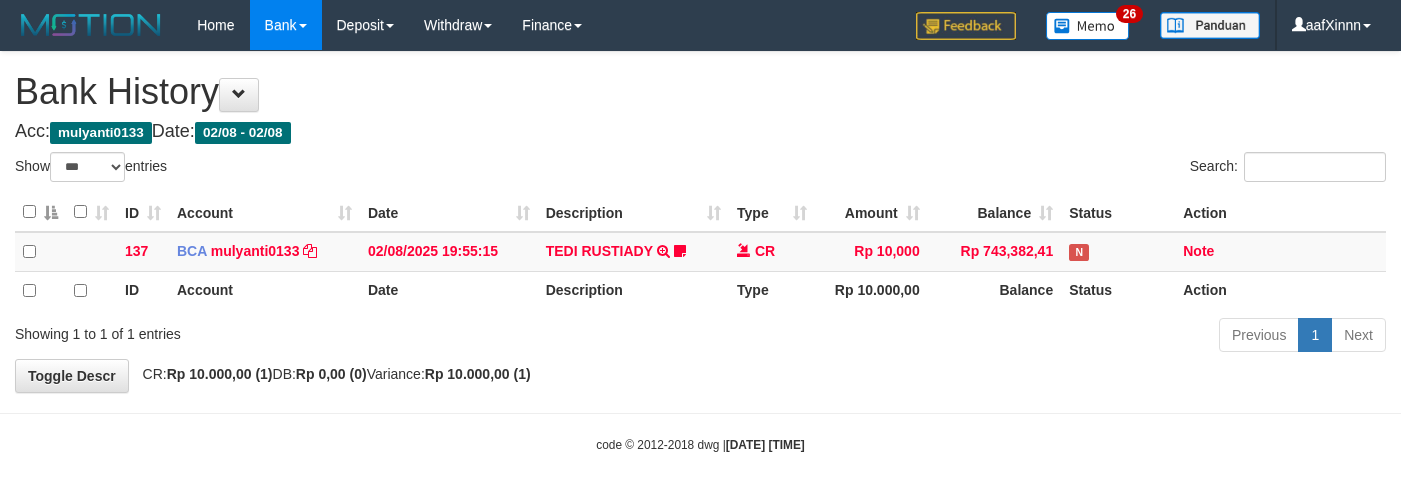 select on "***" 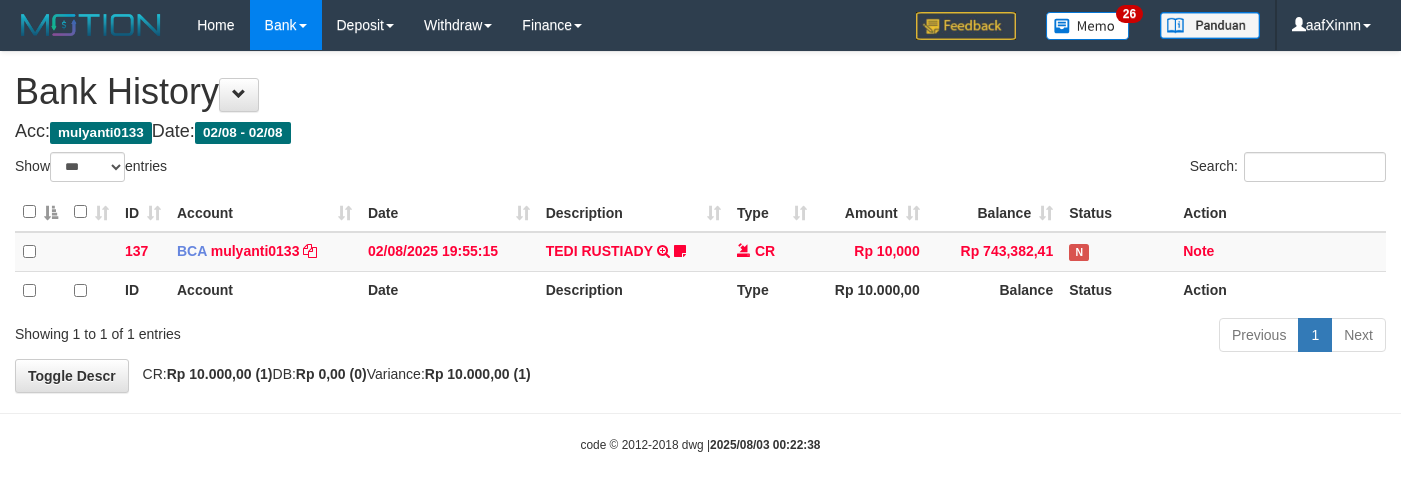select on "***" 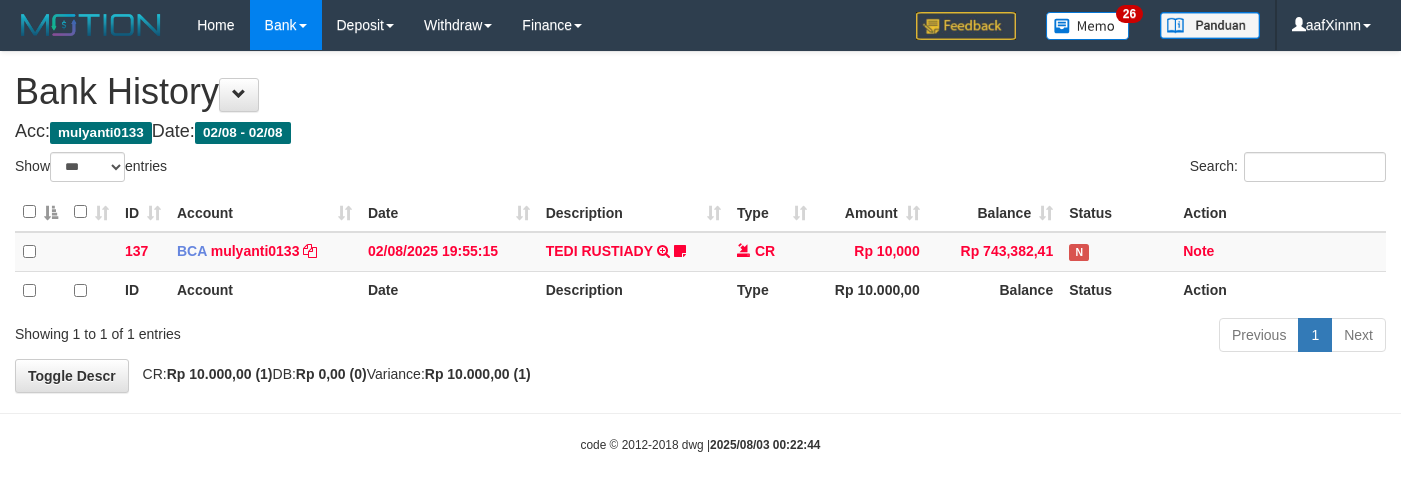 select on "***" 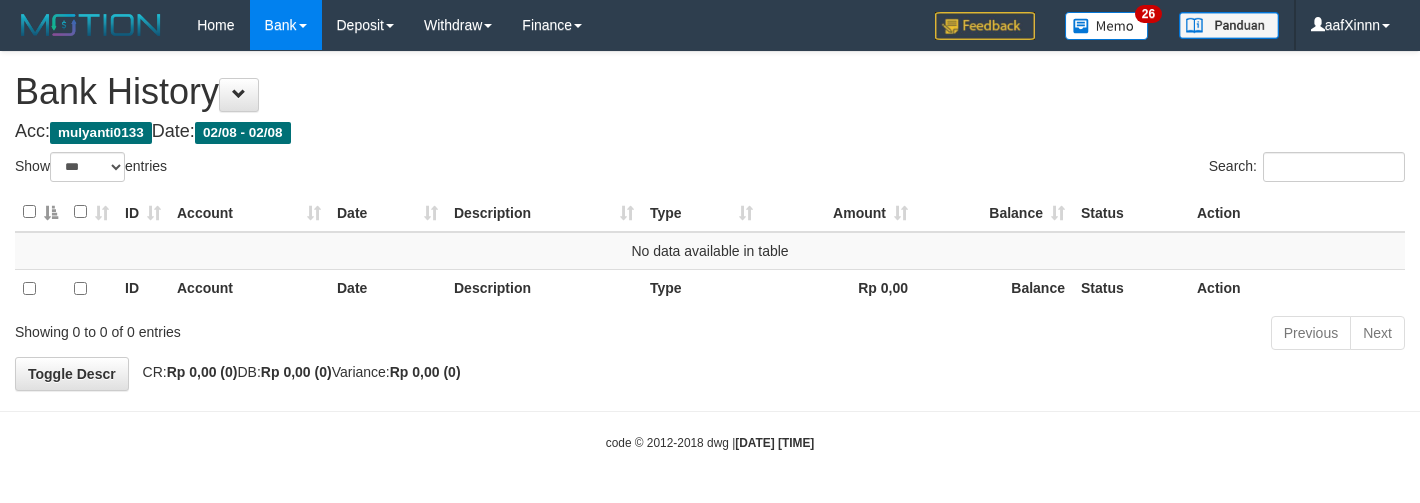 select on "***" 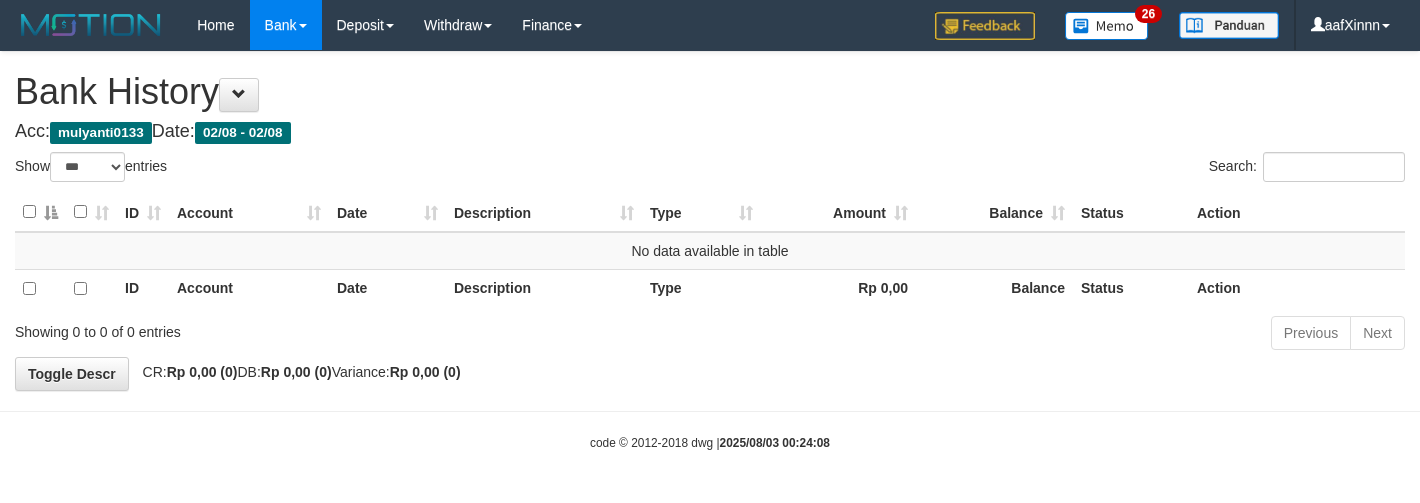 select on "***" 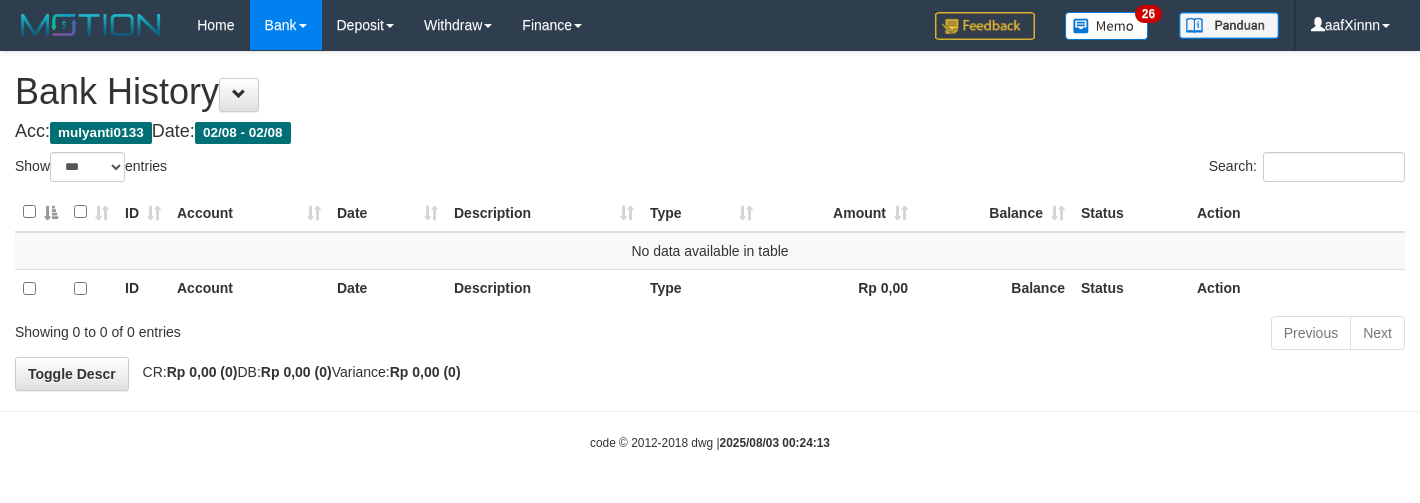 select on "***" 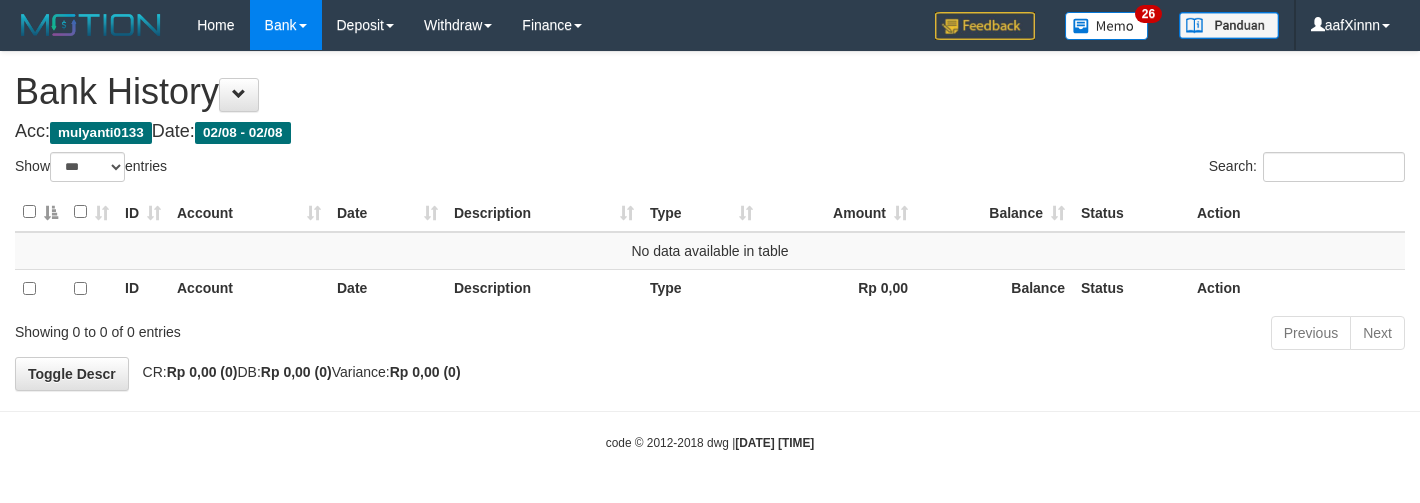 select on "***" 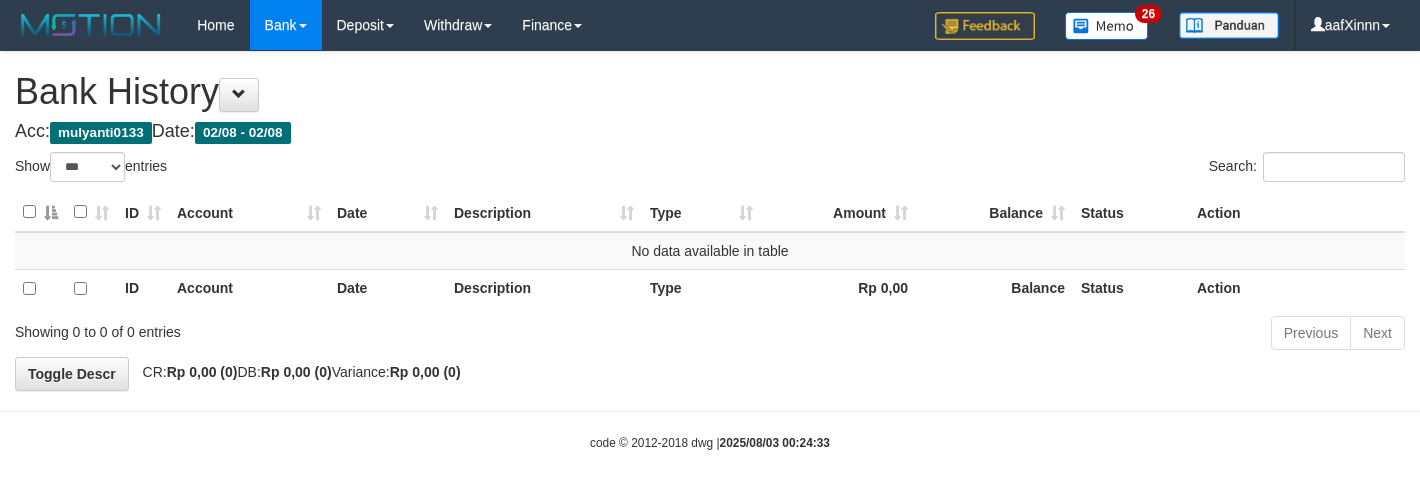 select on "***" 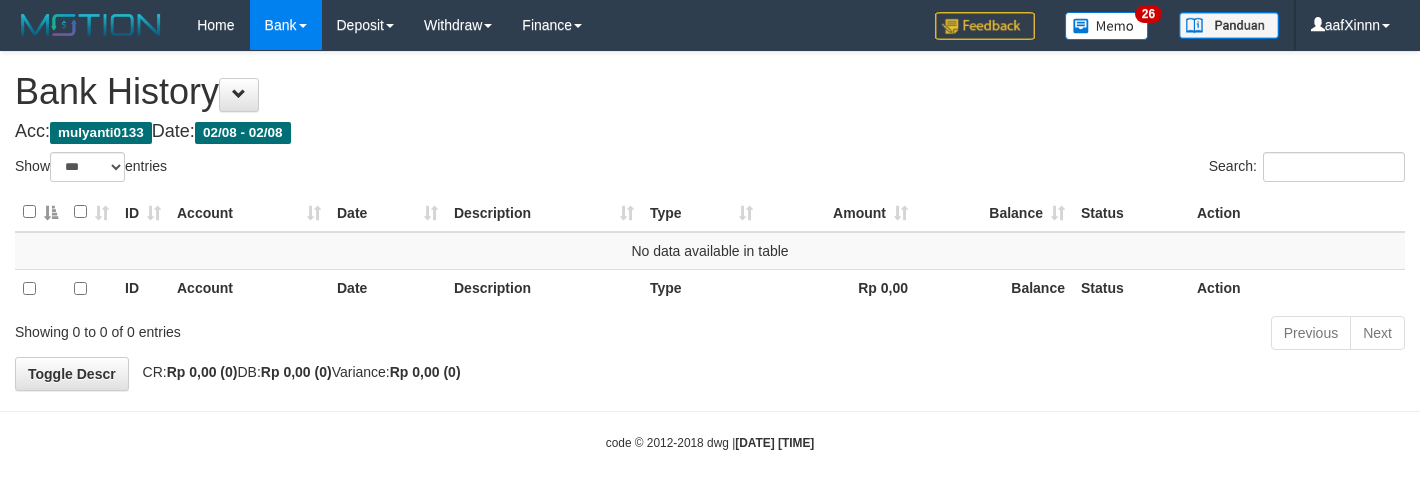 select on "***" 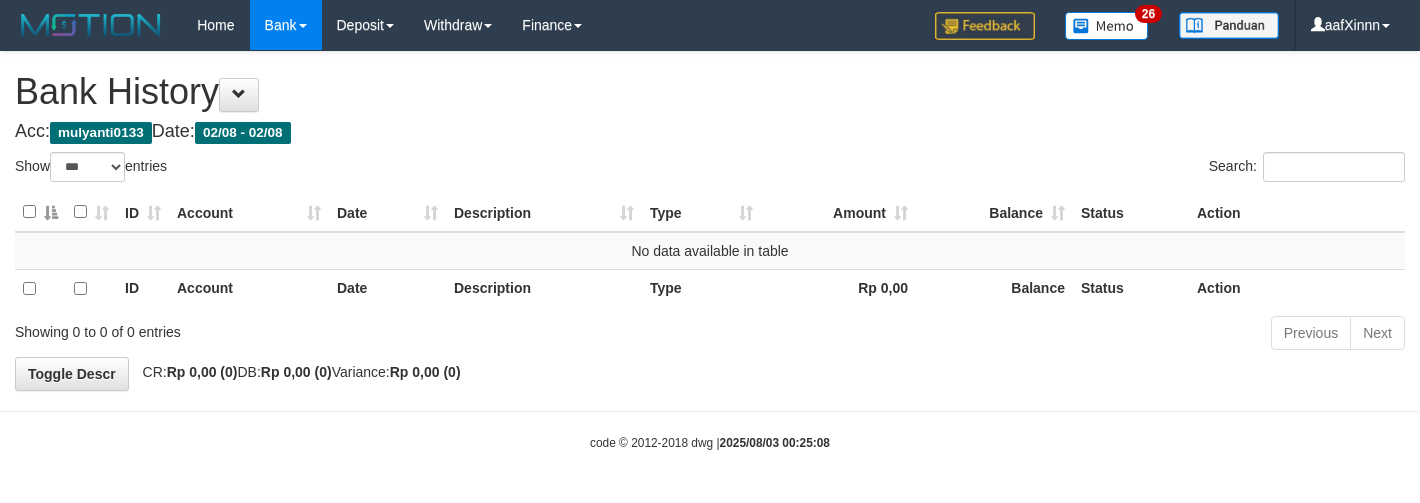 select on "***" 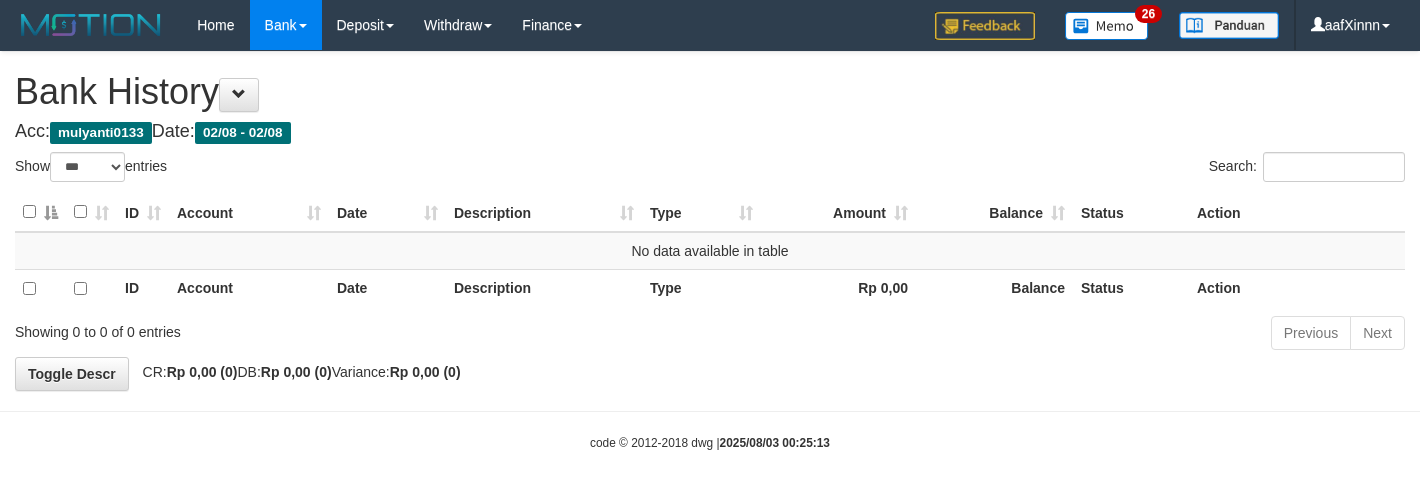 select on "***" 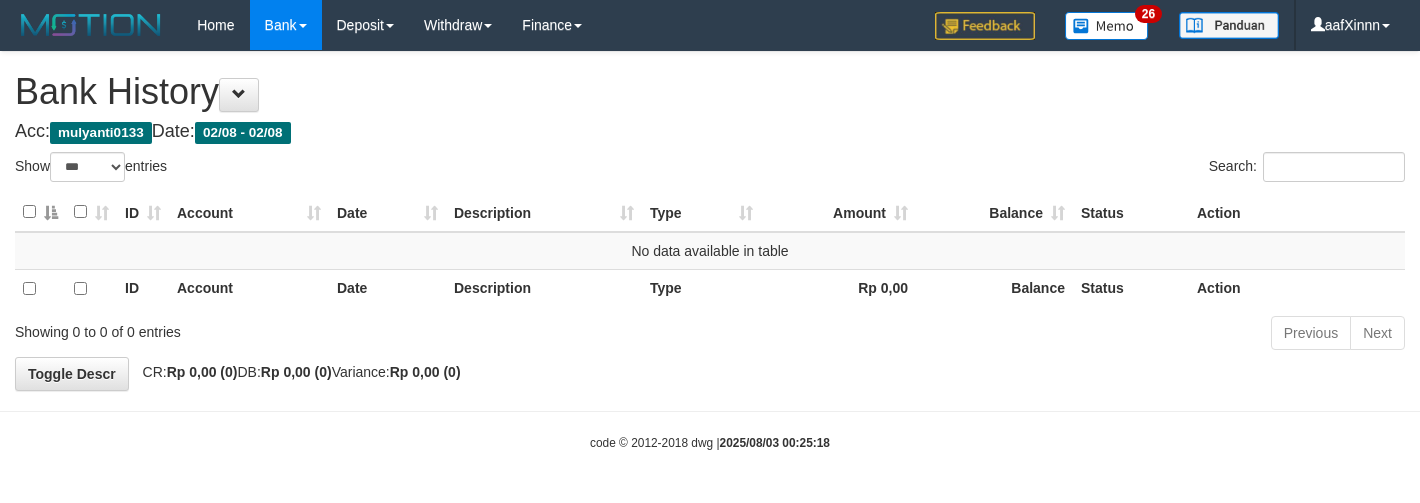 select on "***" 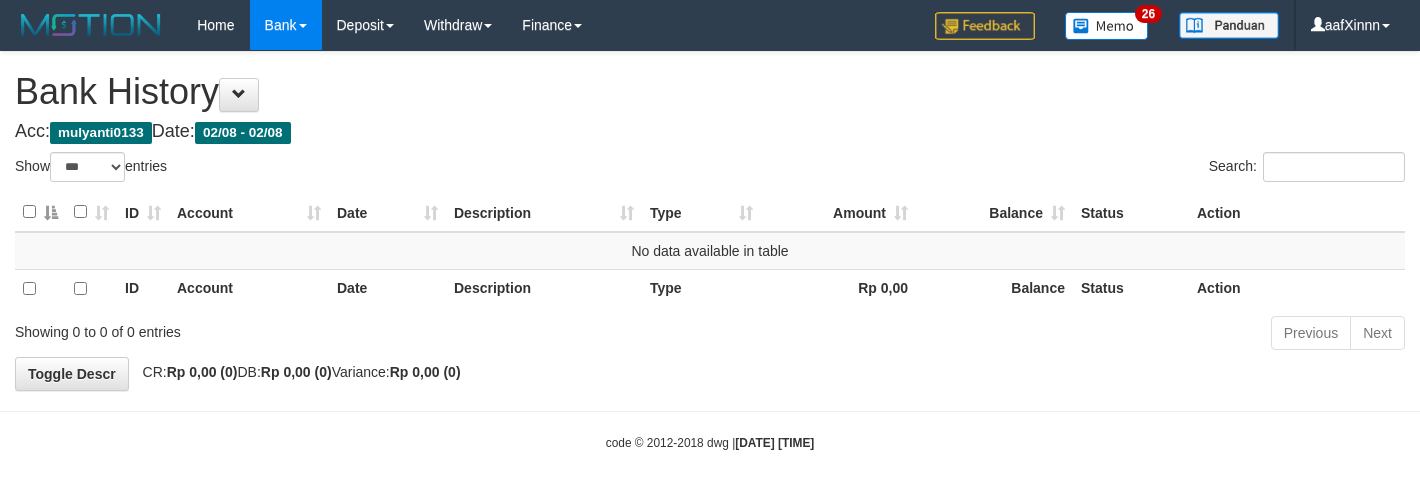 select on "***" 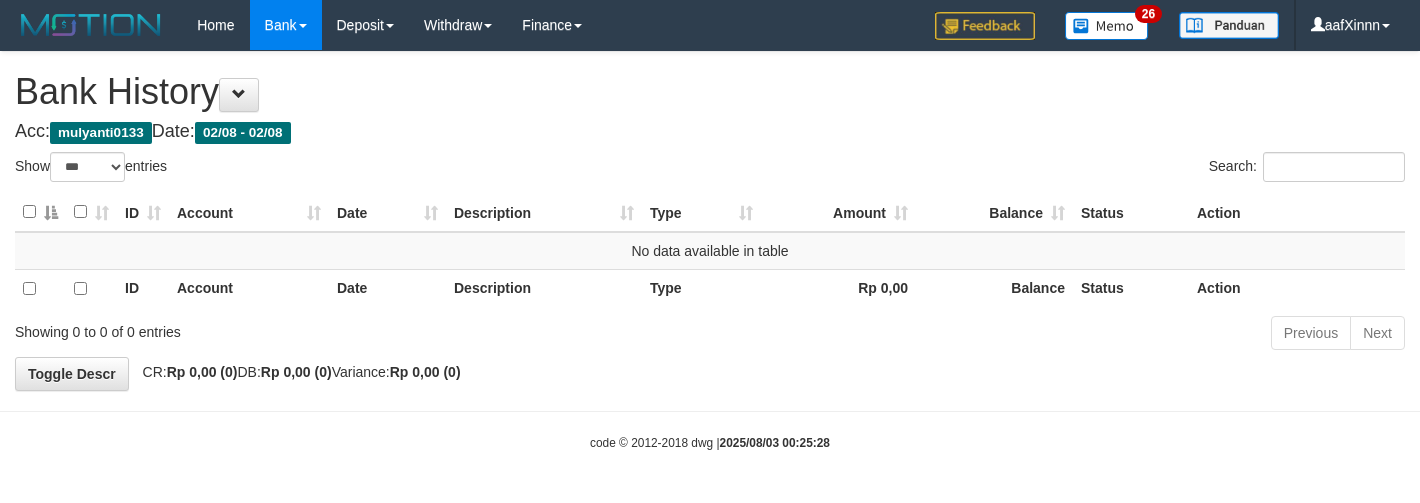 select on "***" 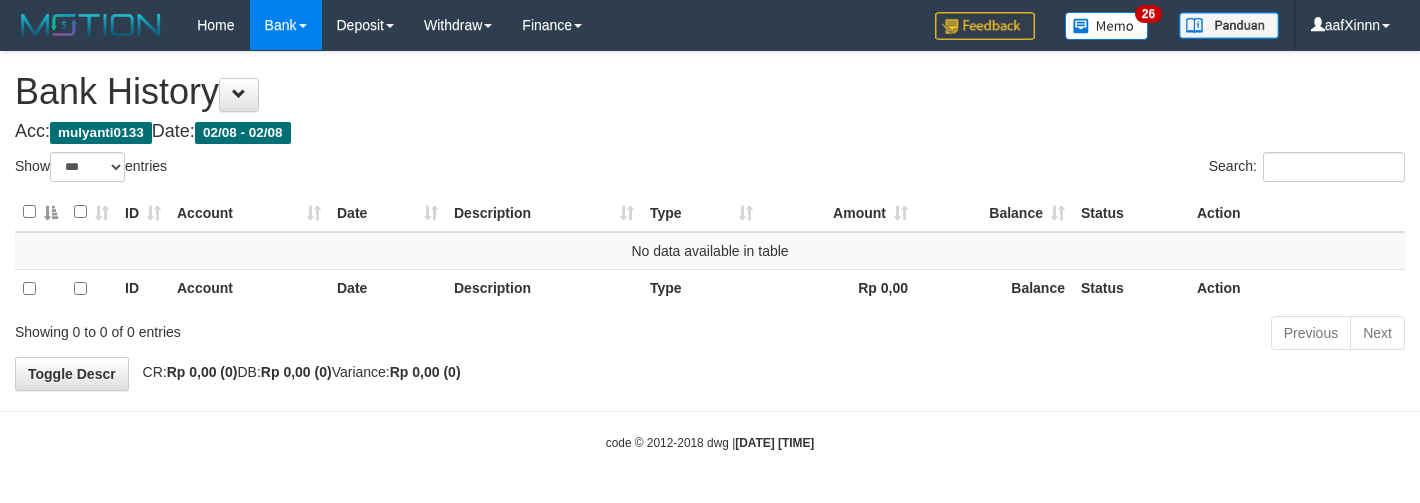 select on "***" 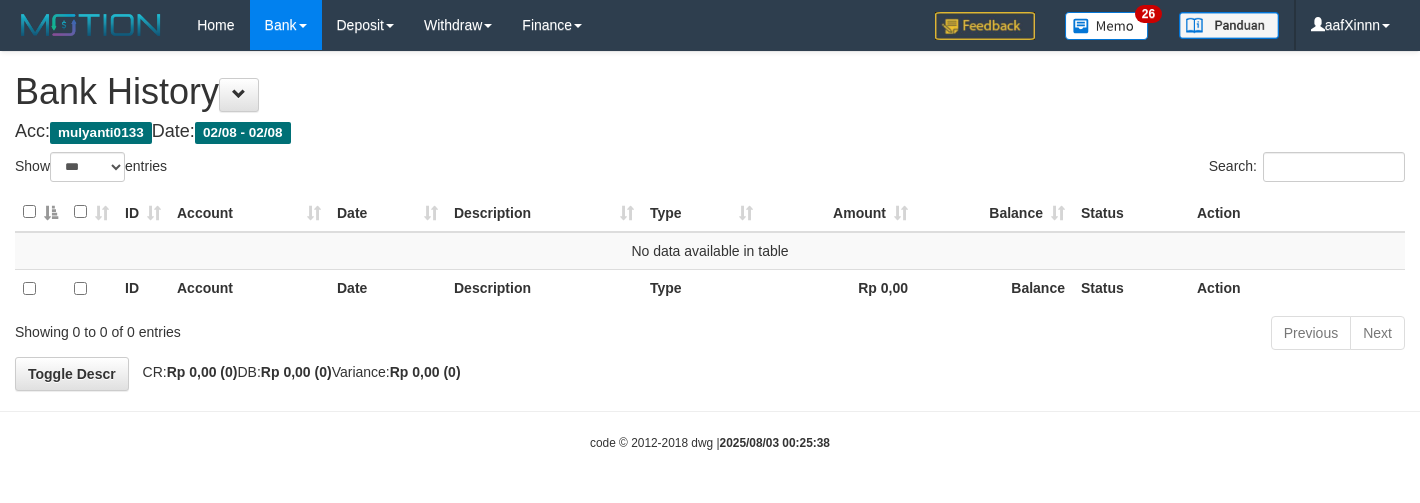 select on "***" 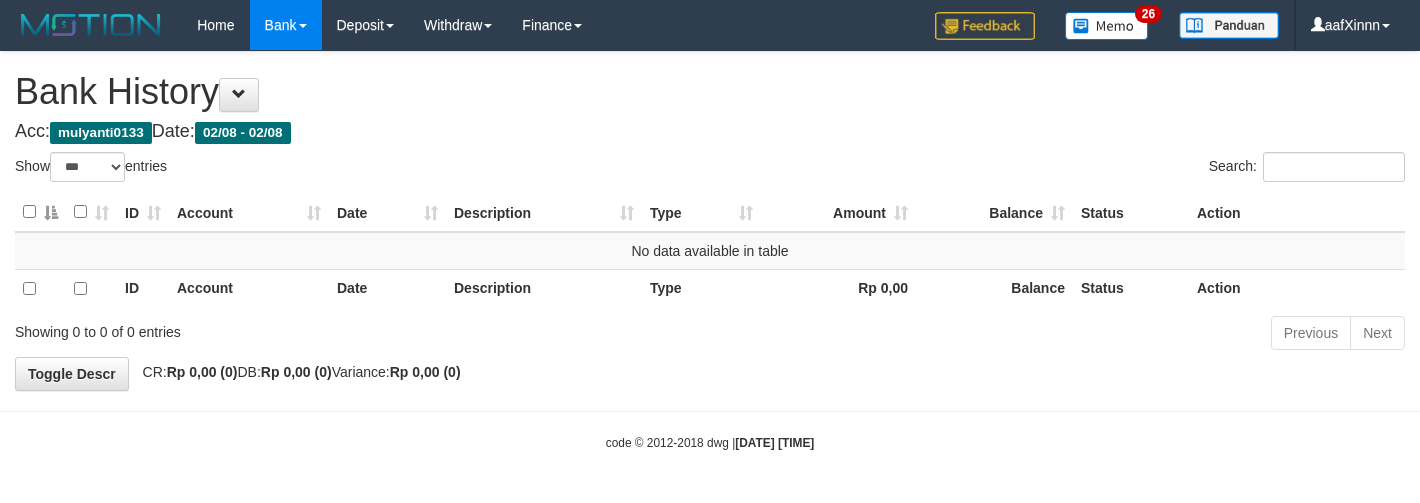 select on "***" 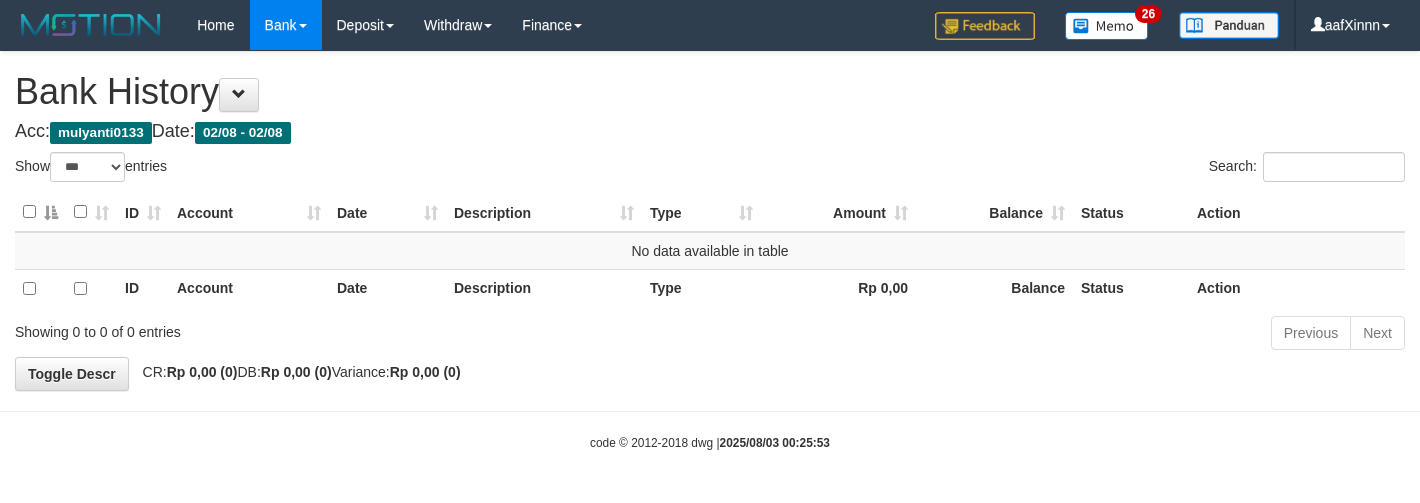 select on "***" 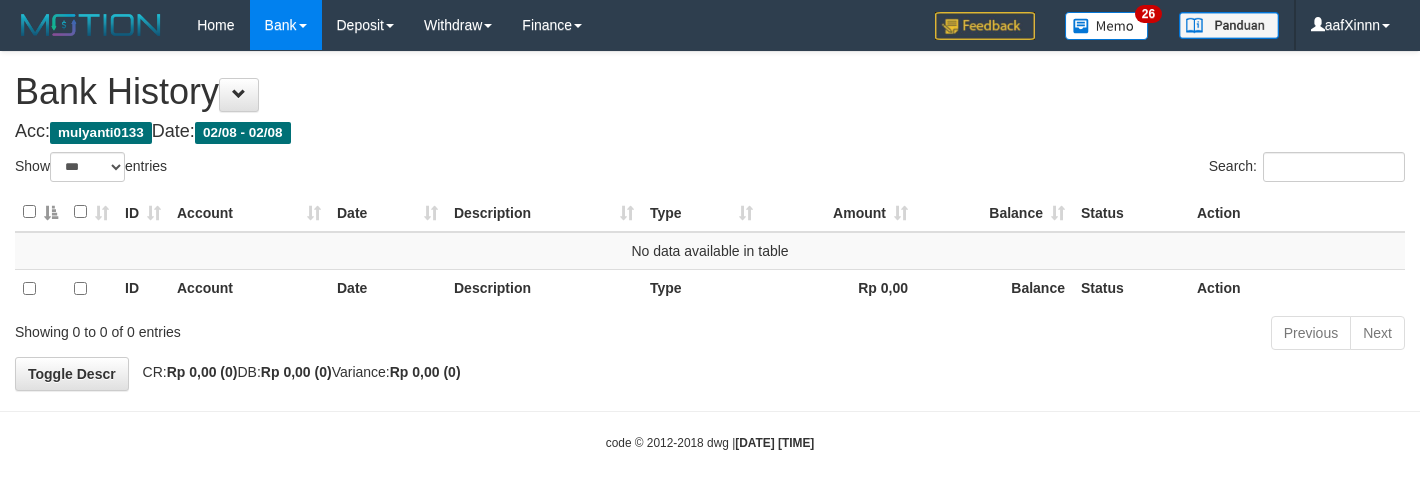 select on "***" 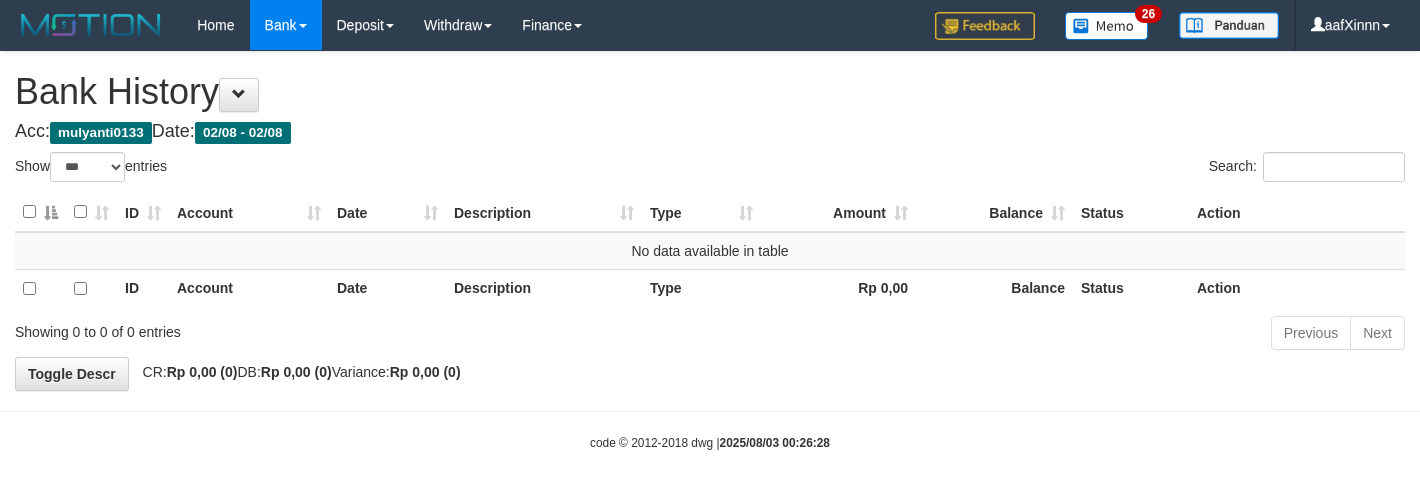 select on "***" 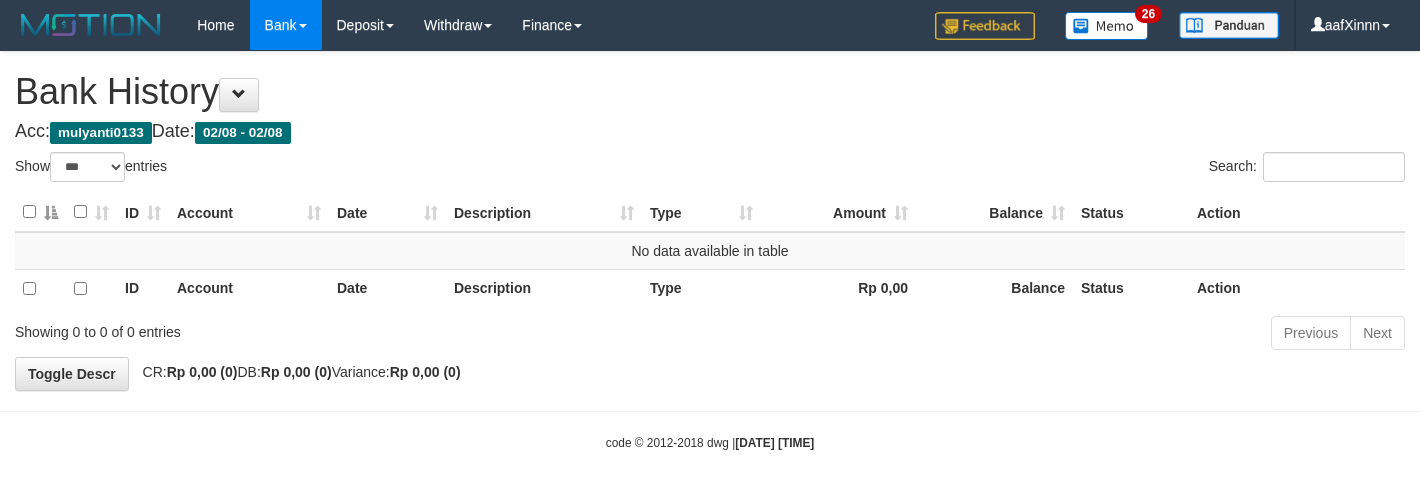 select on "***" 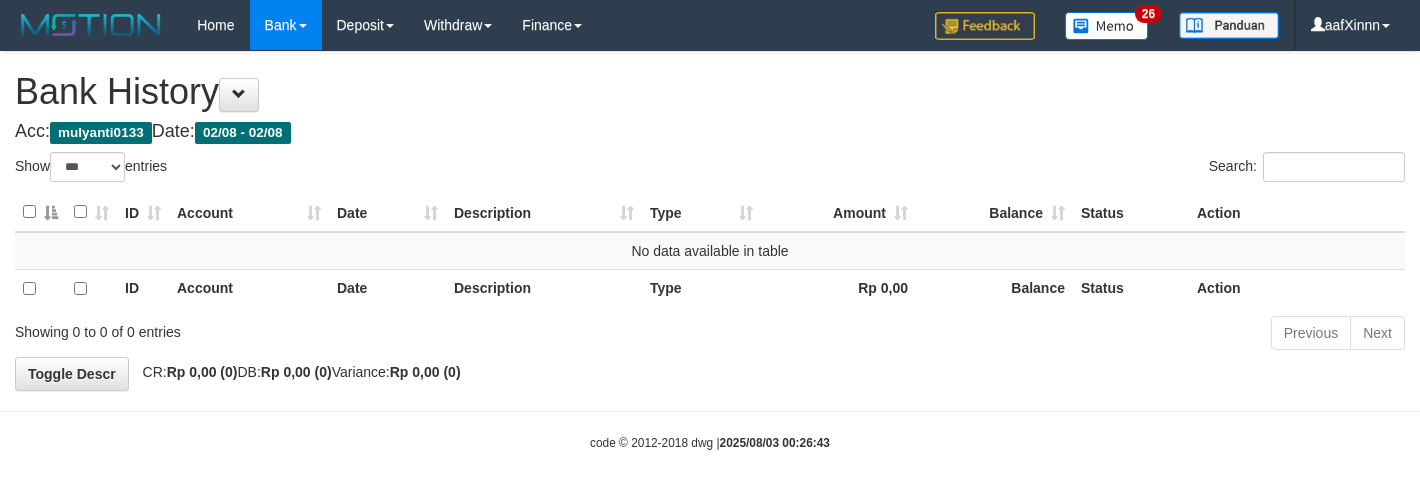 select on "***" 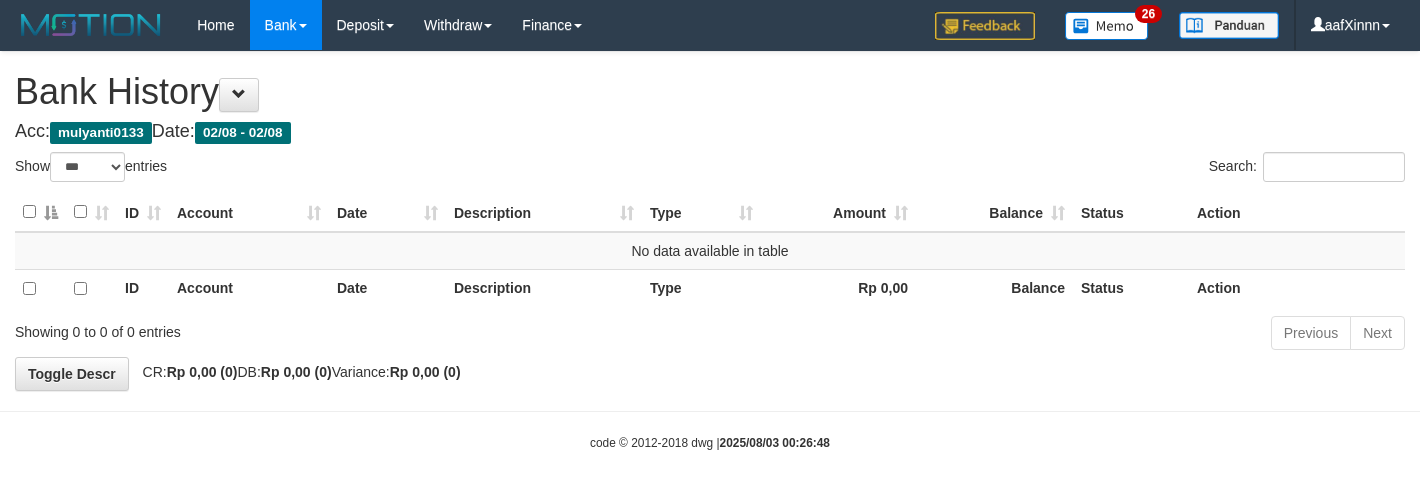 select on "***" 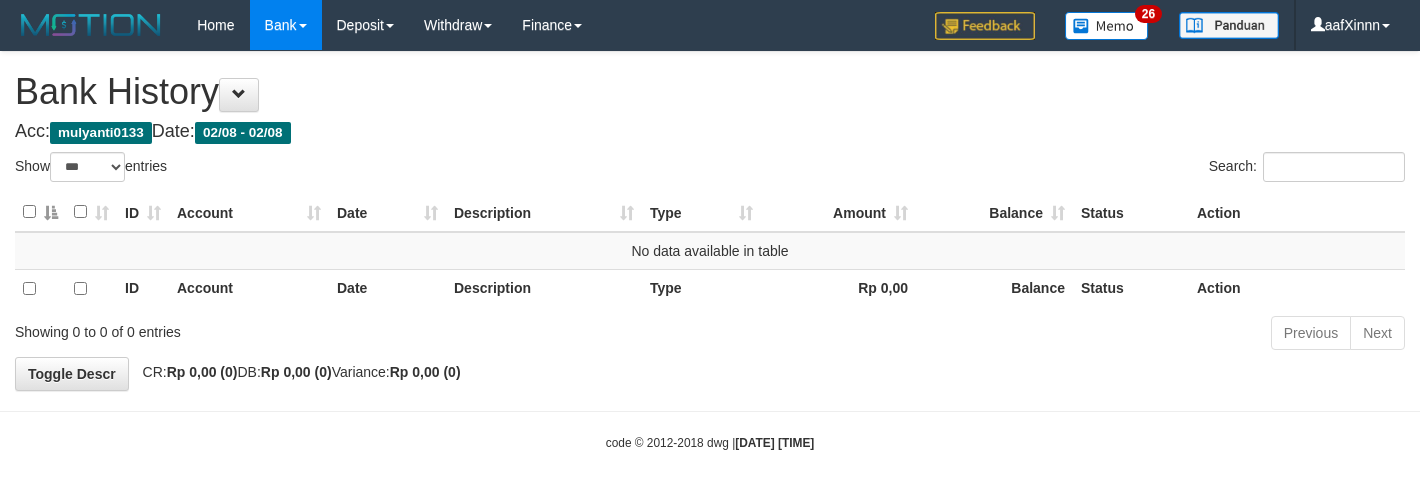 select on "***" 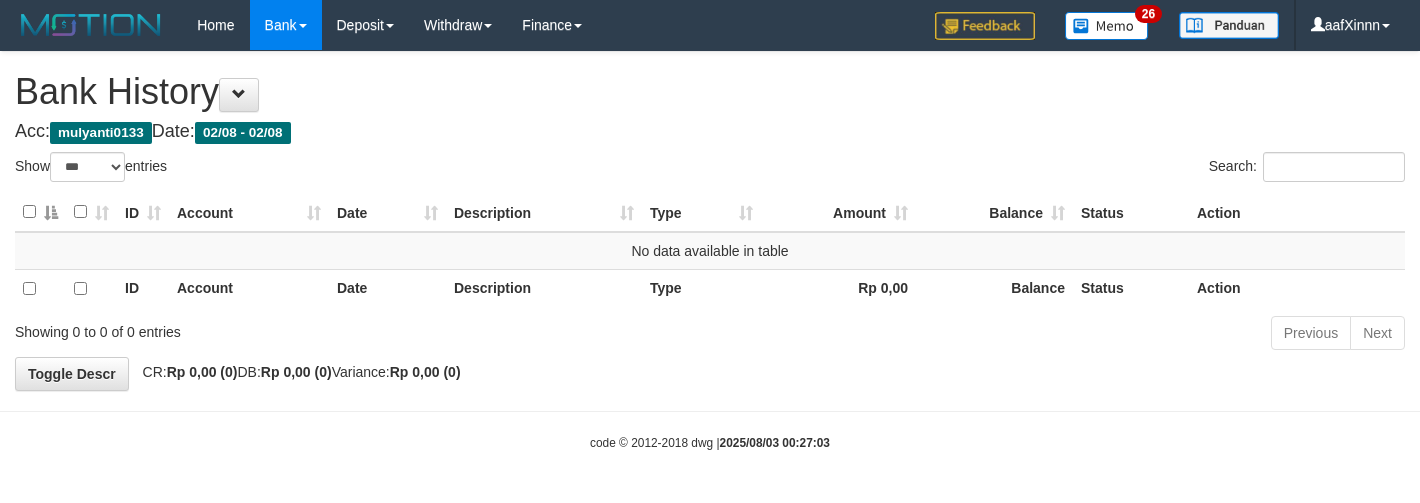 select on "***" 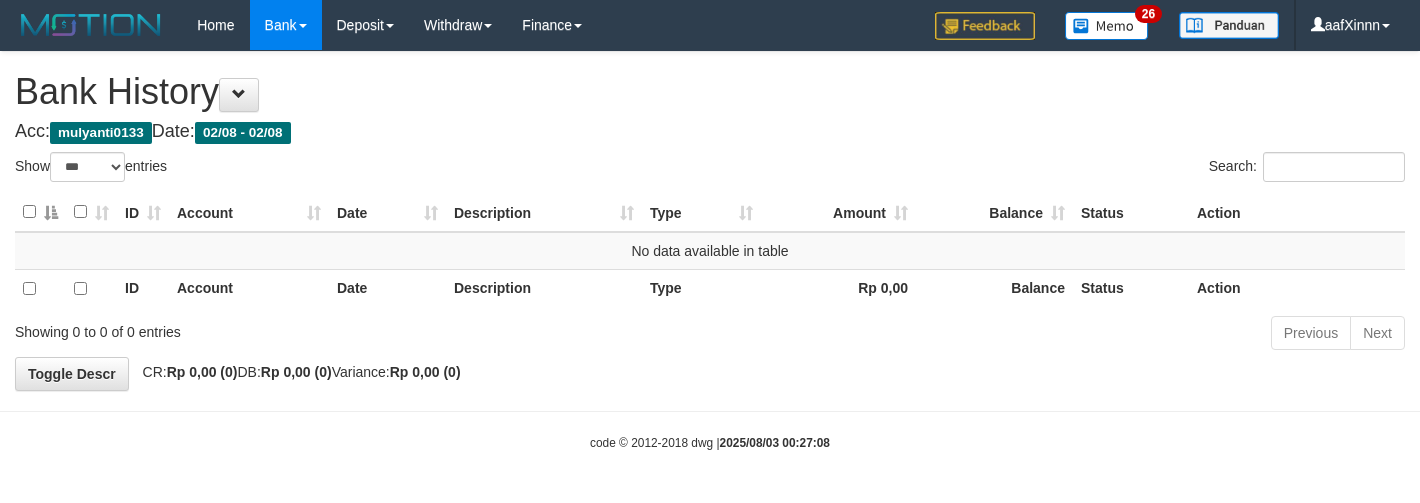 select on "***" 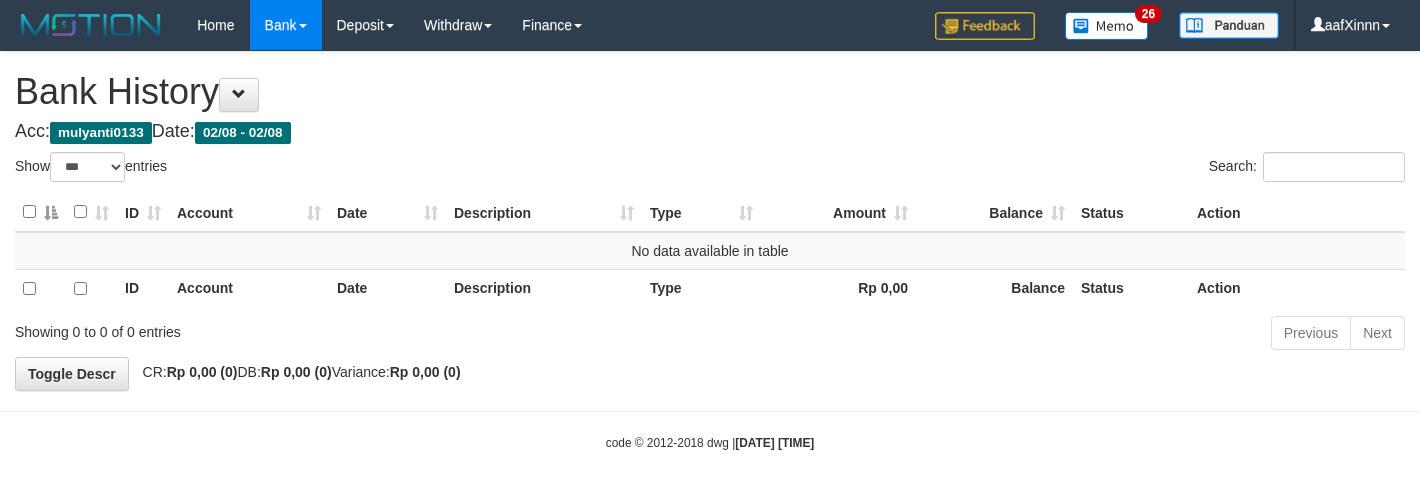 select on "***" 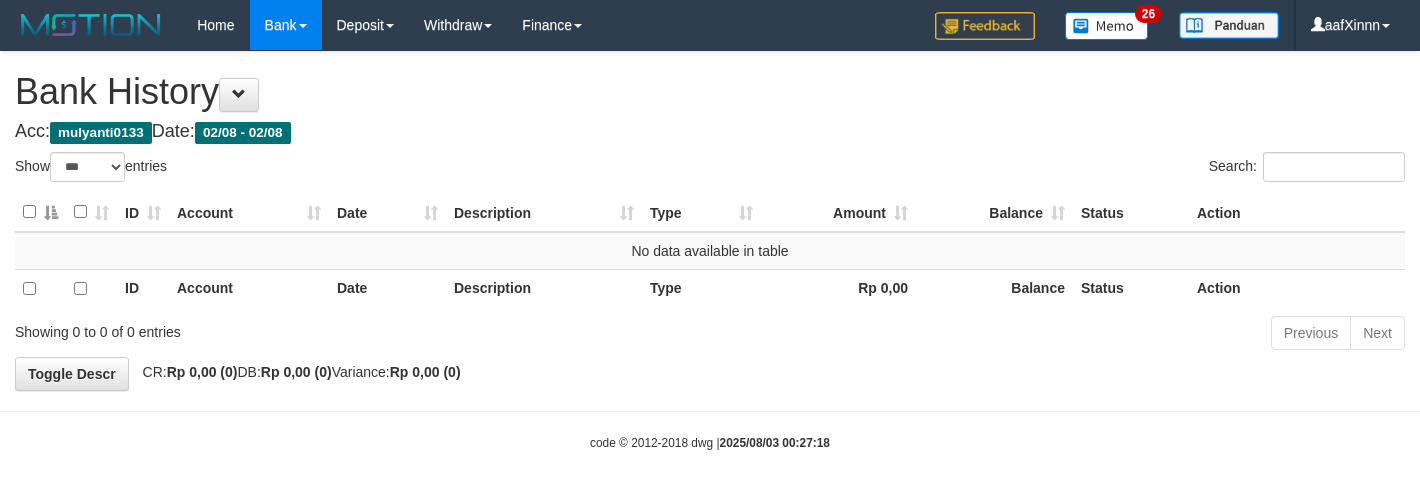 select on "***" 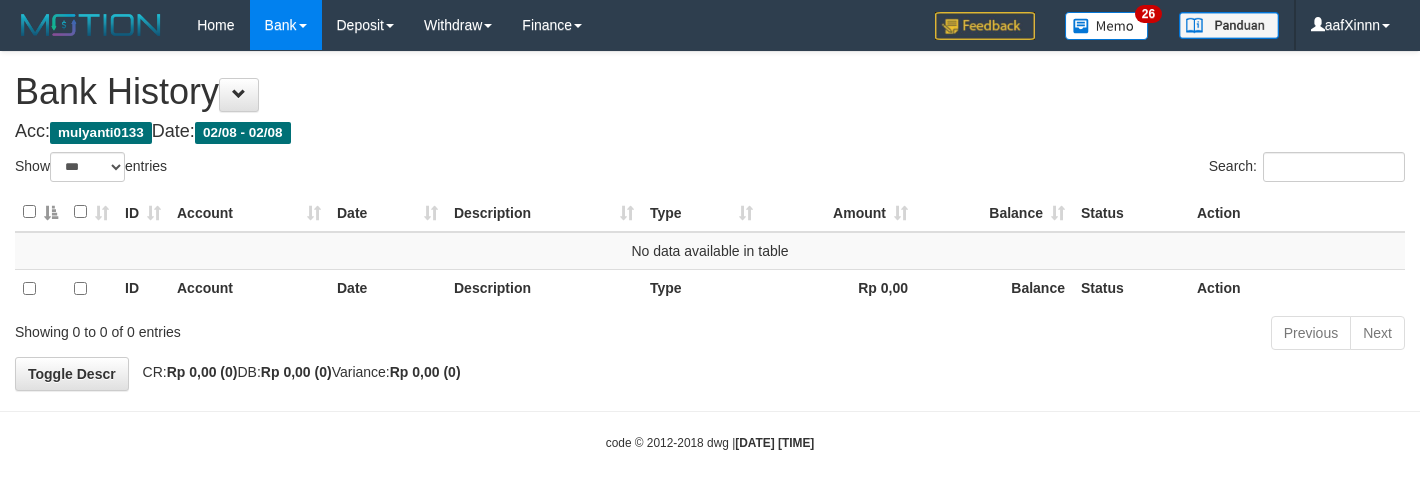 select on "***" 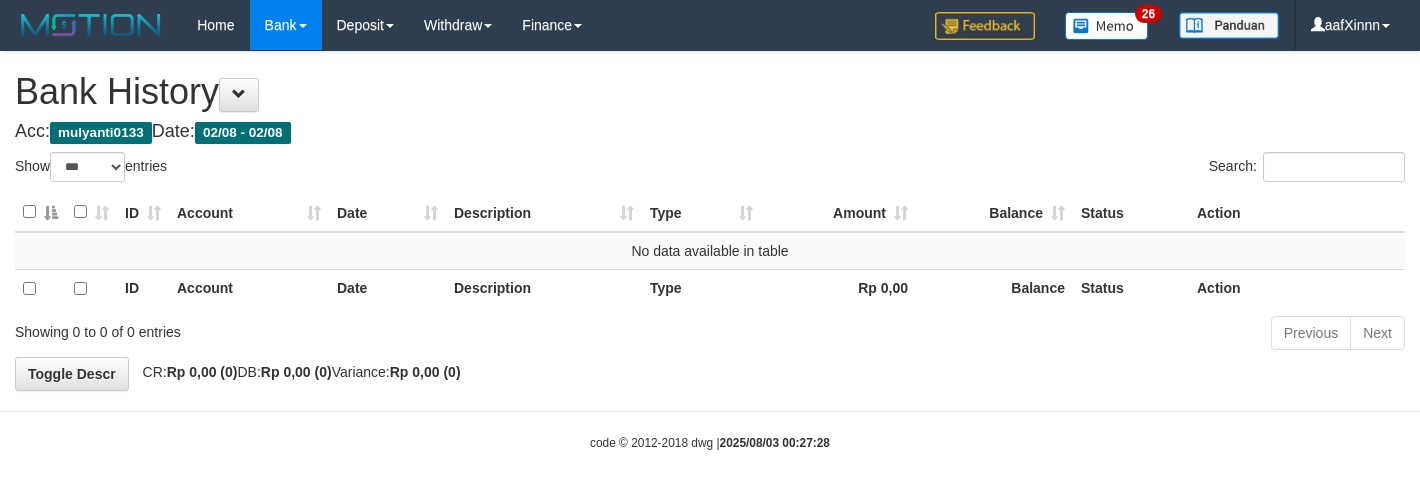 select on "***" 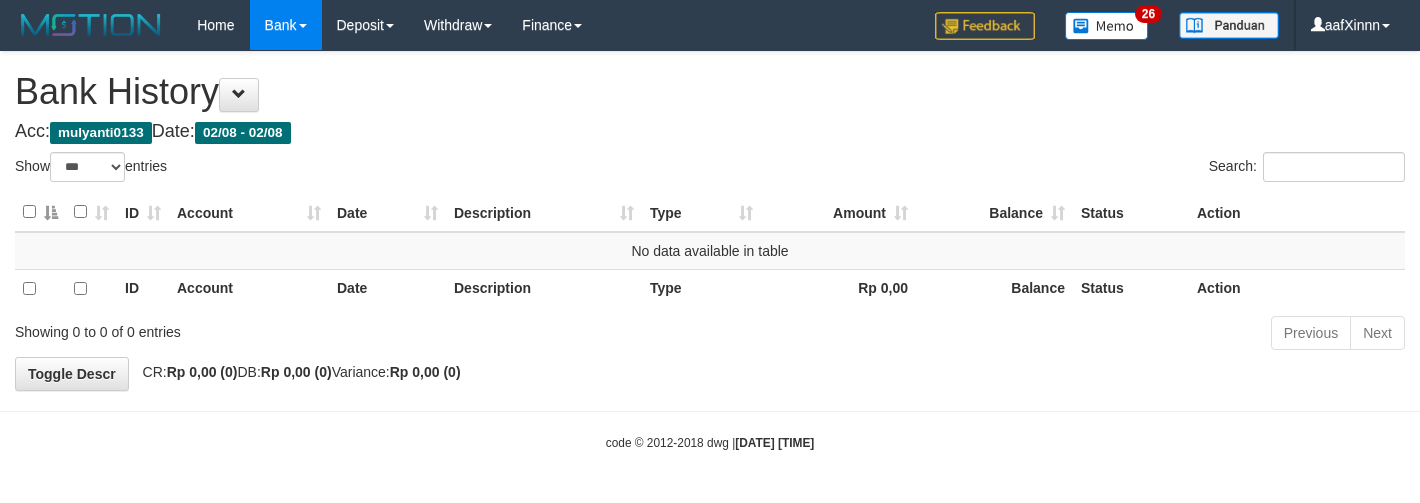 select on "***" 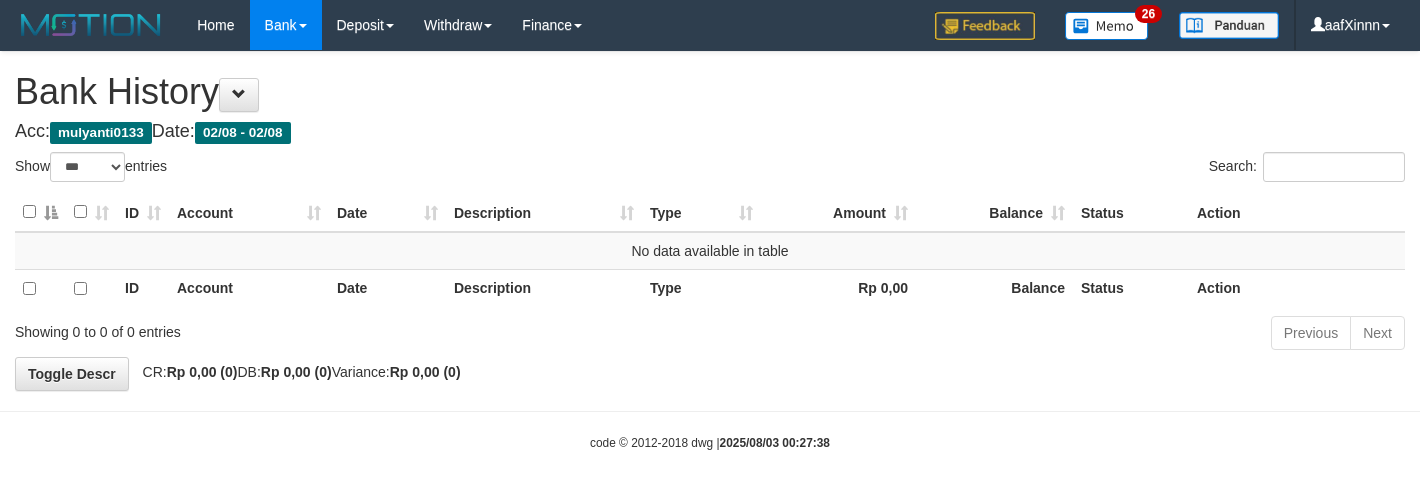 select on "***" 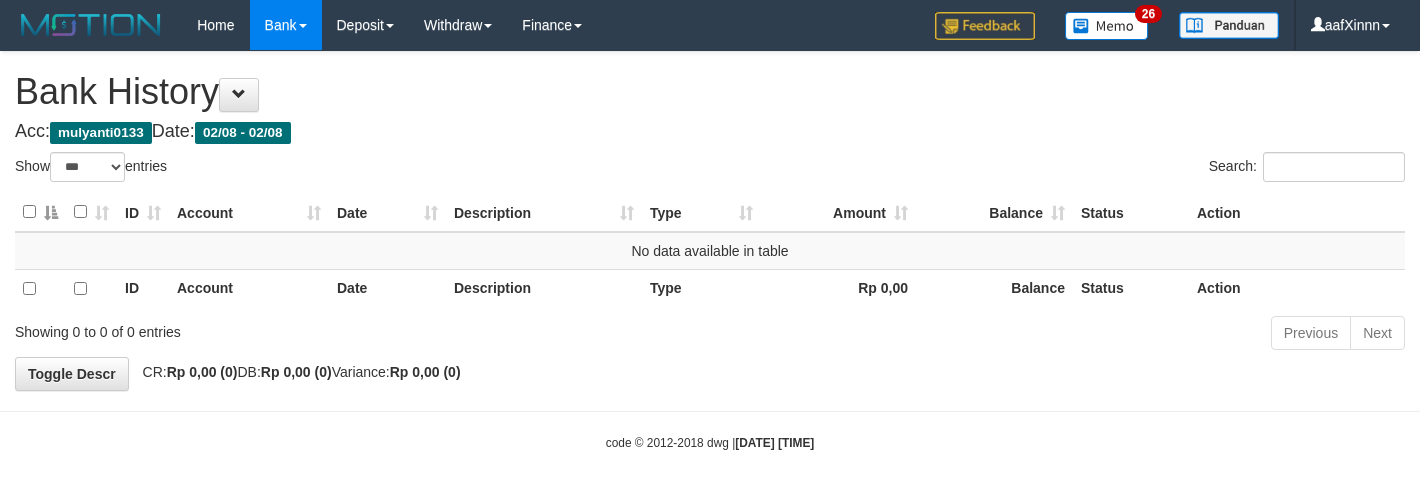 select on "***" 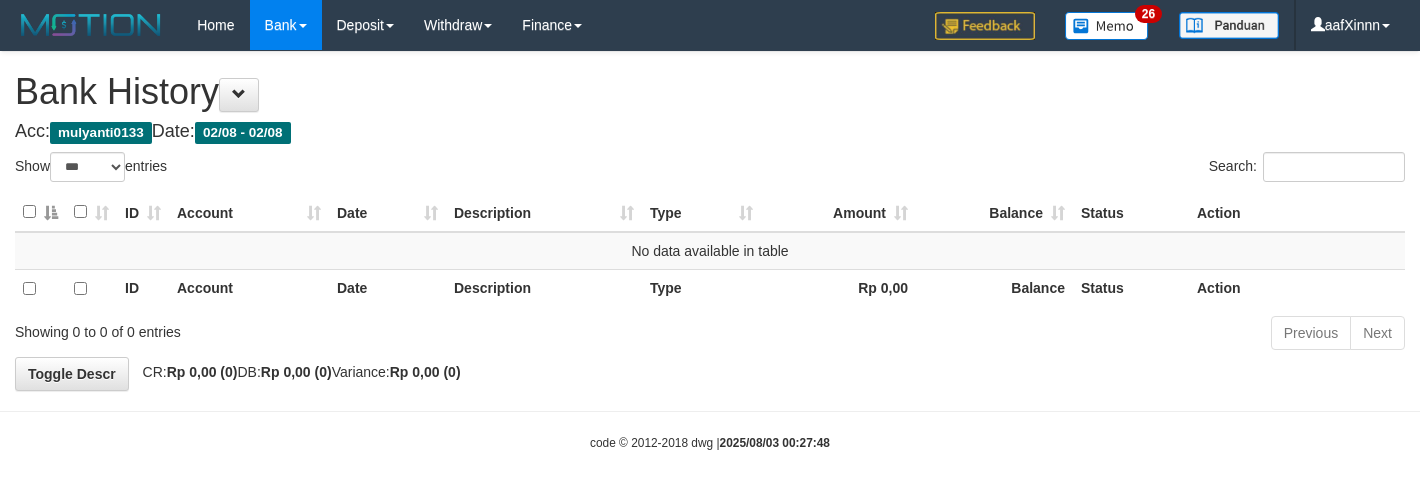 select on "***" 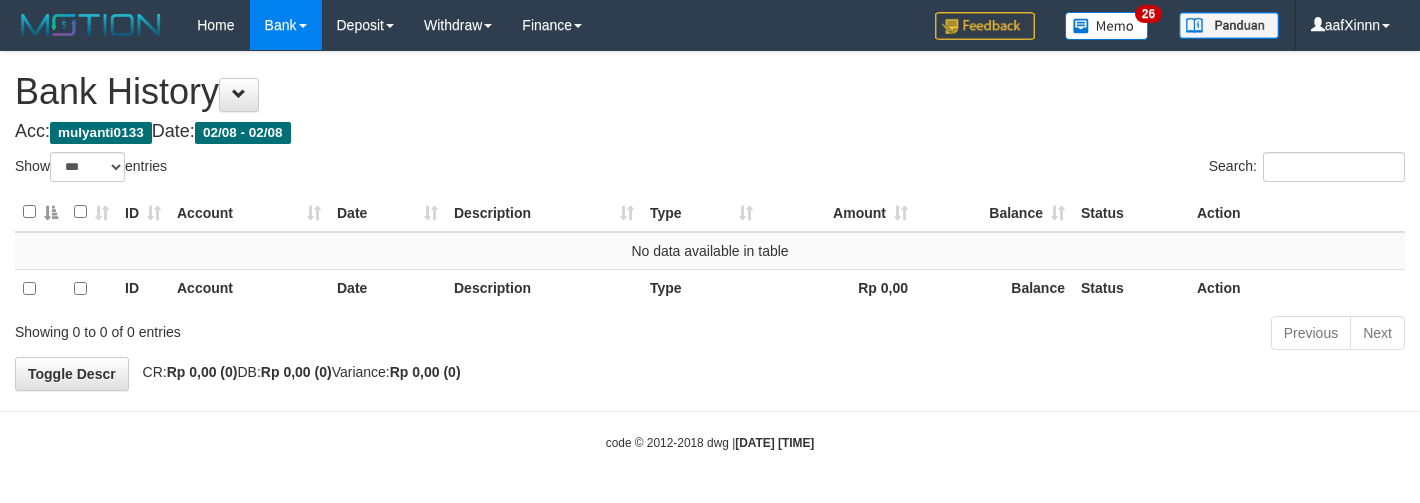 select on "***" 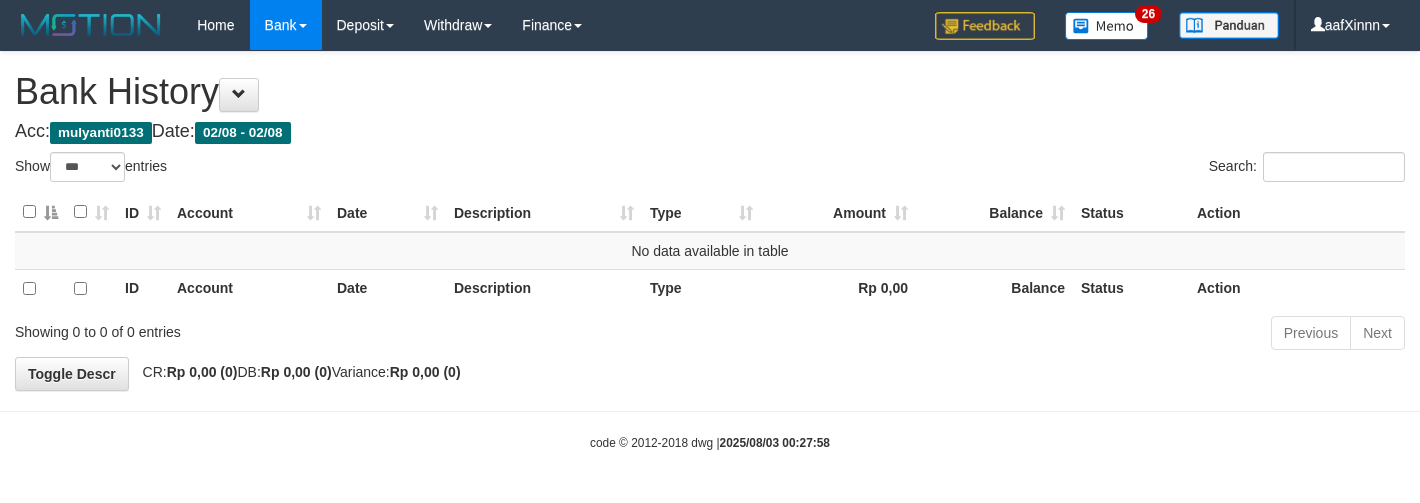 select on "***" 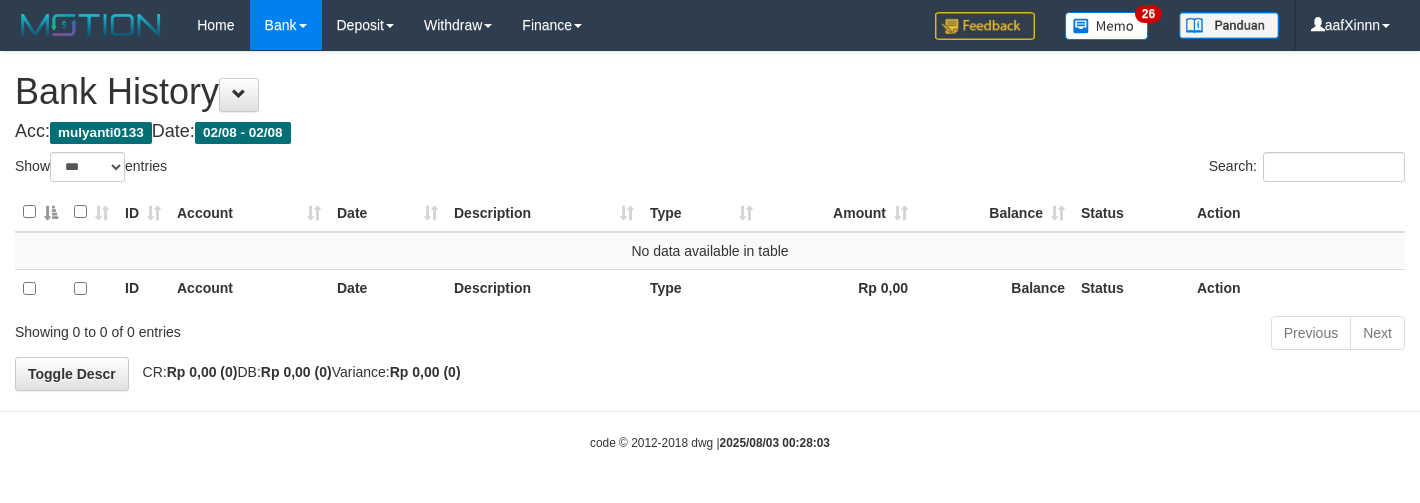 select on "***" 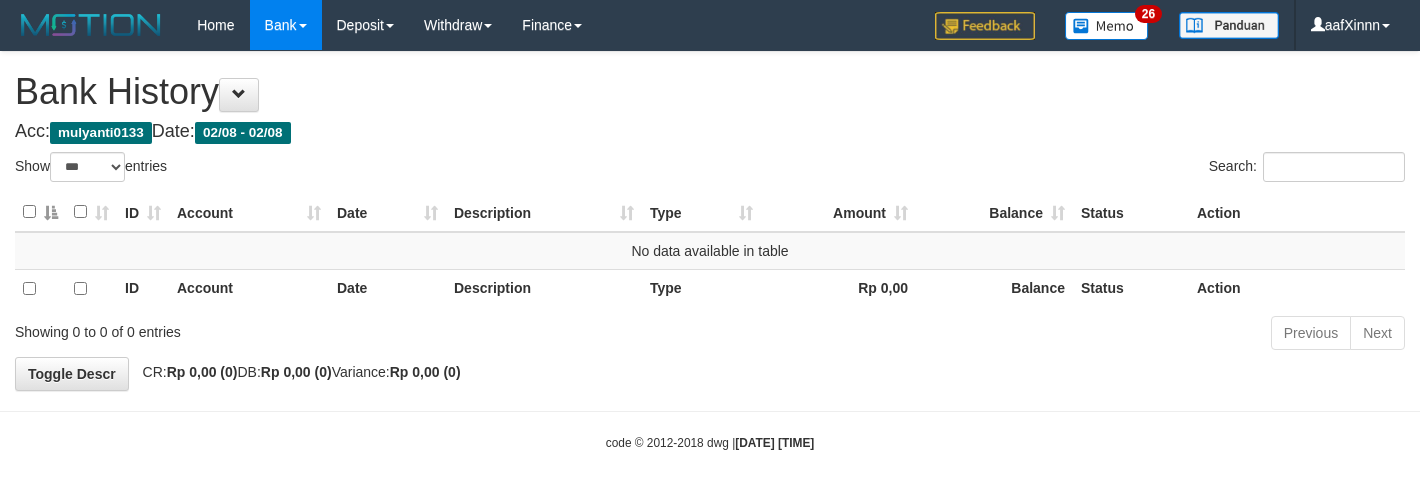 select on "***" 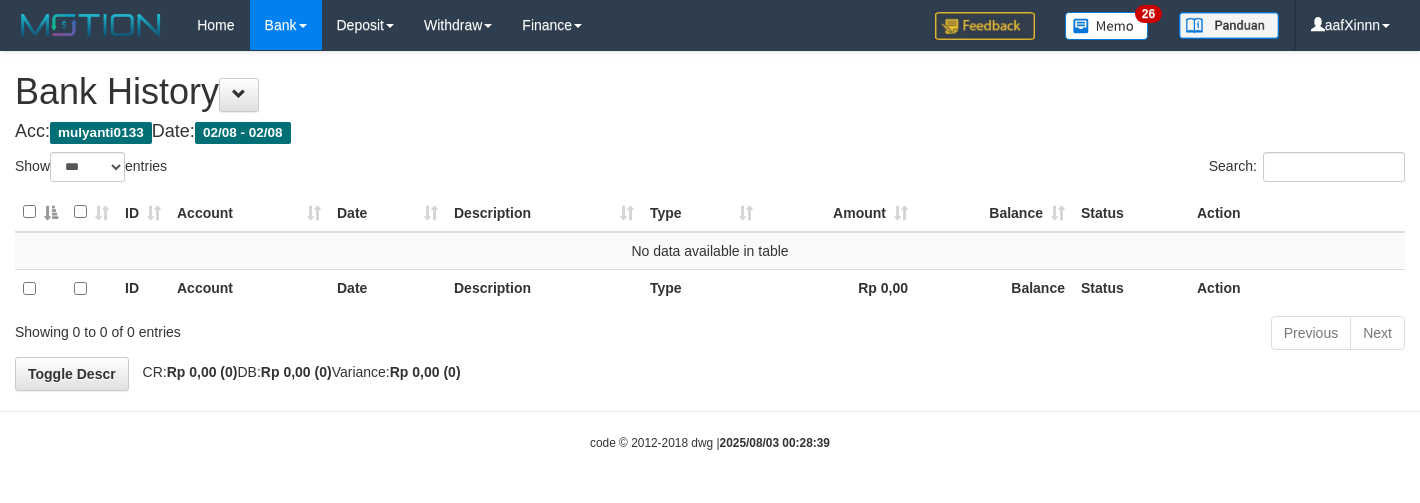 select on "***" 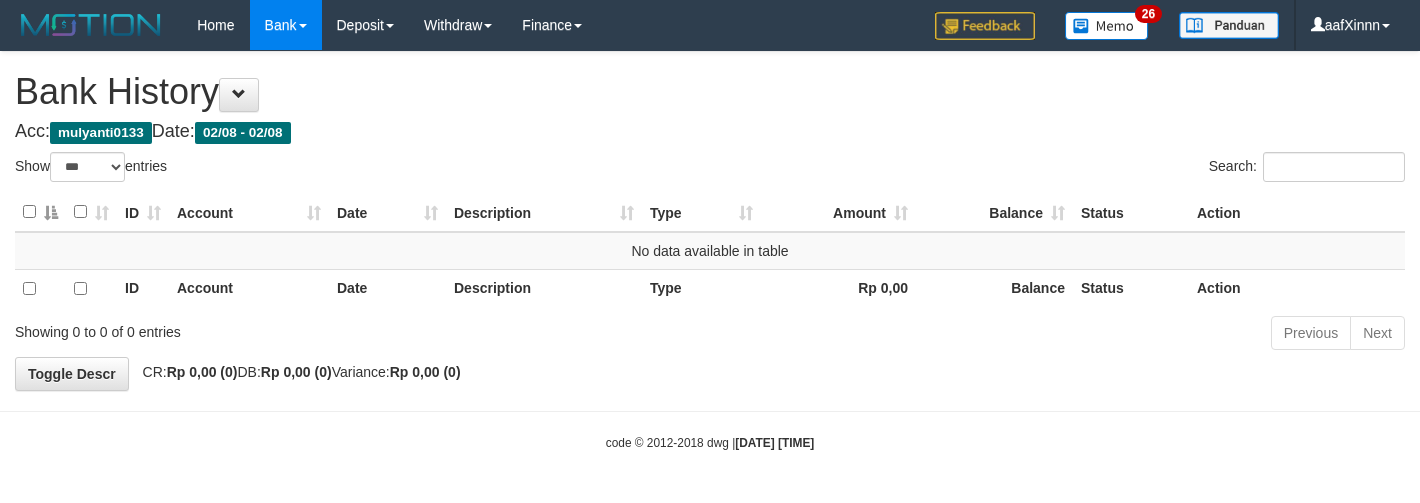 select on "***" 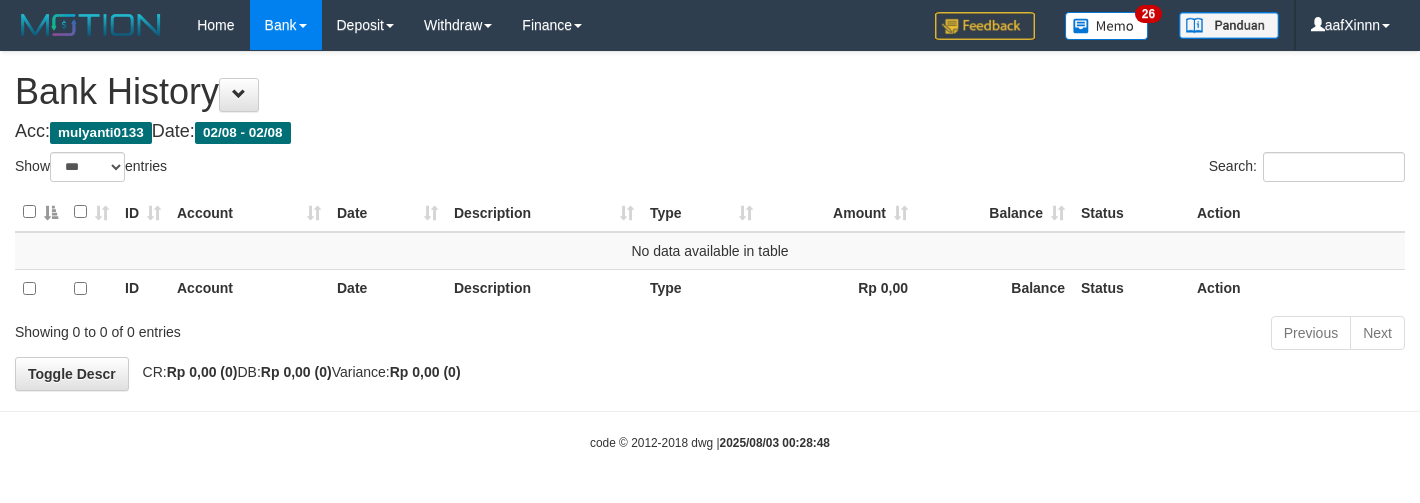 select on "***" 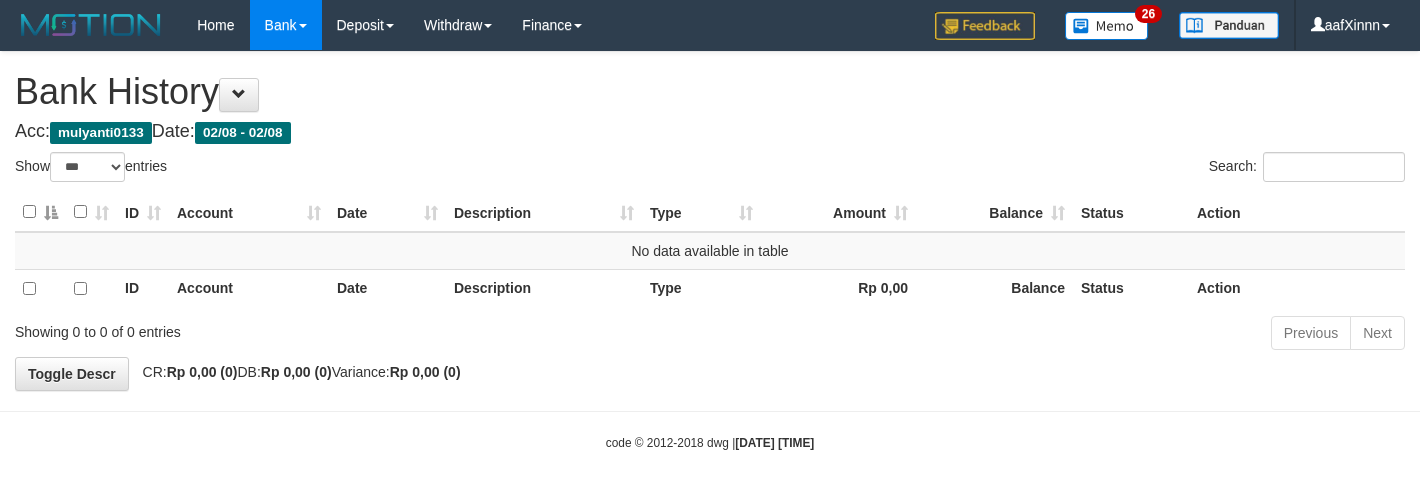 select on "***" 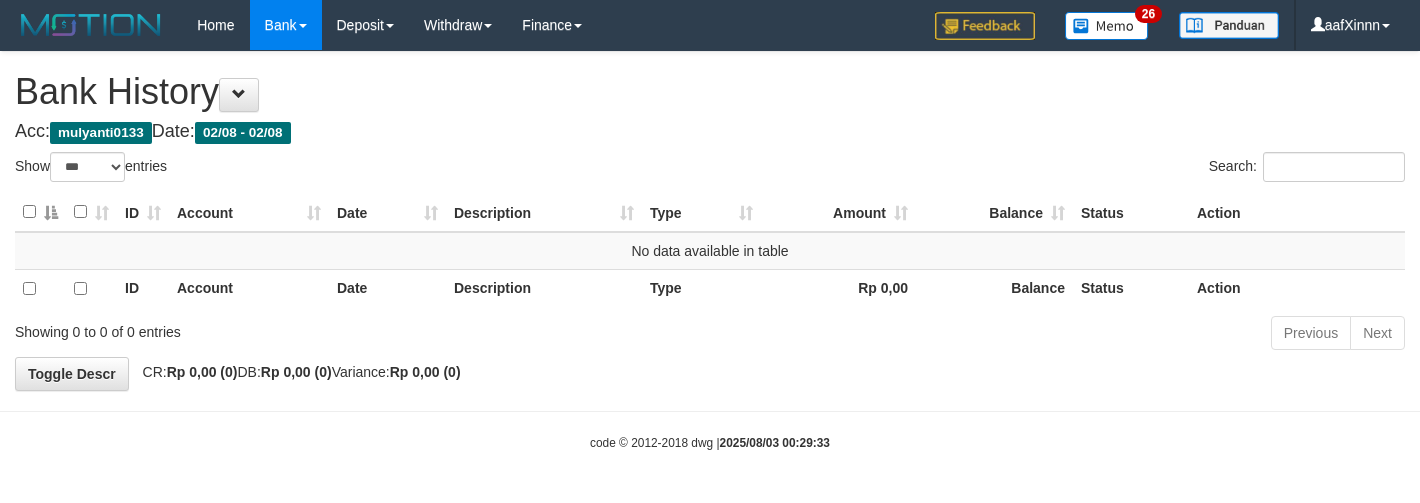 select on "***" 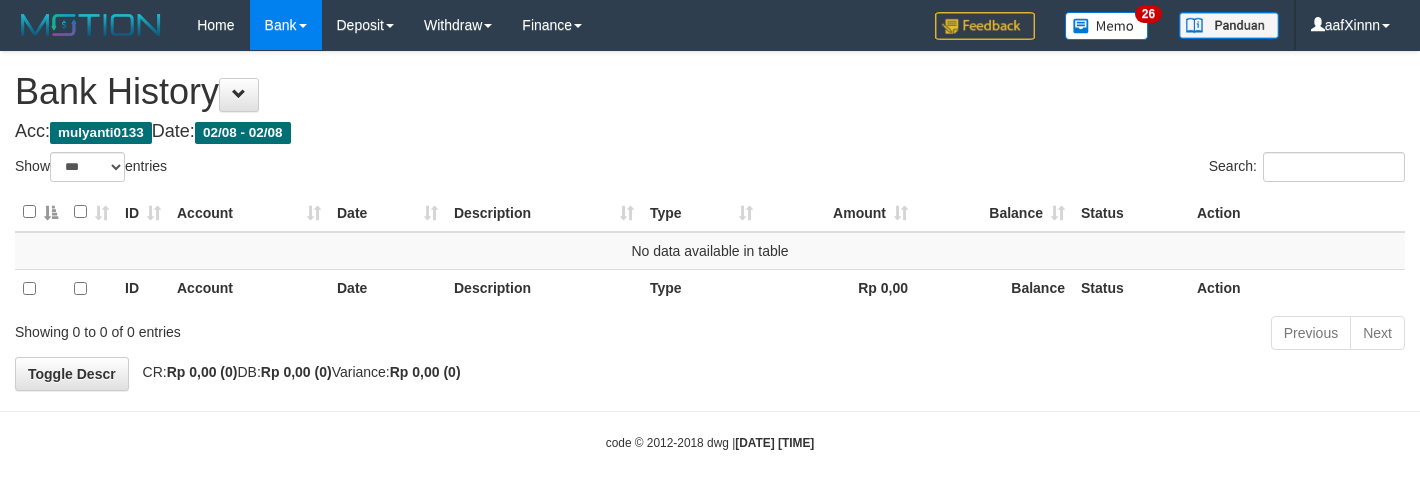select on "***" 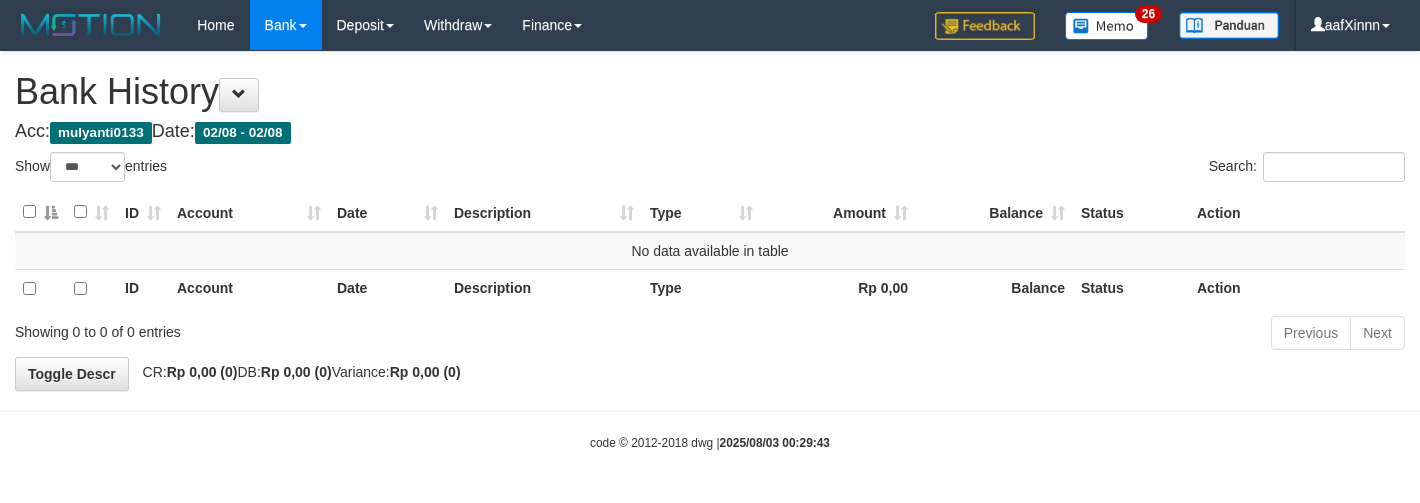 select on "***" 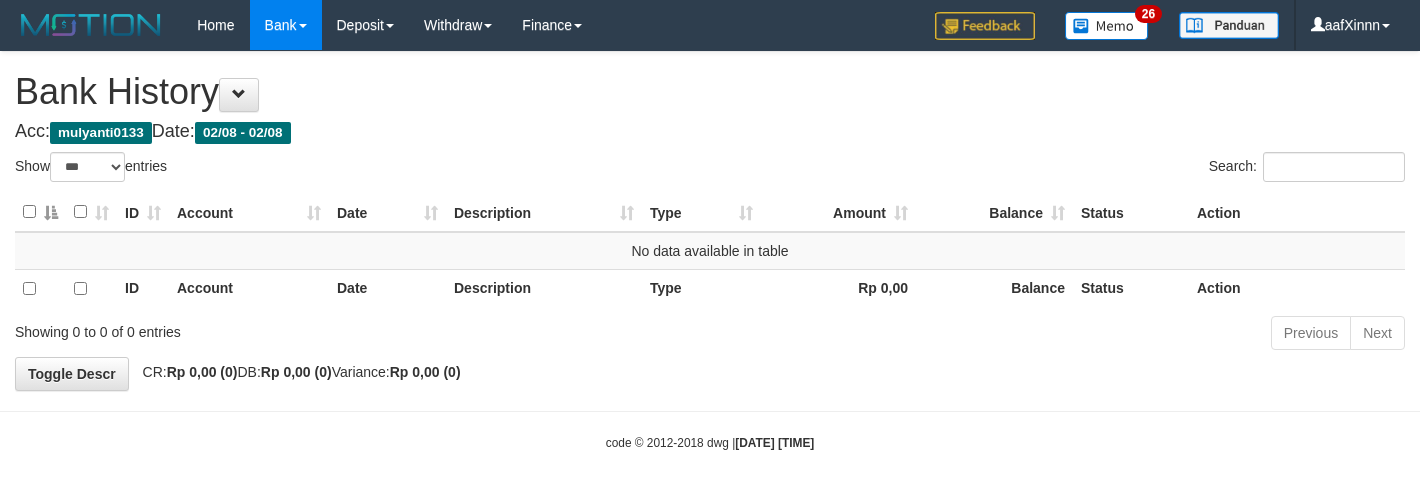 select on "***" 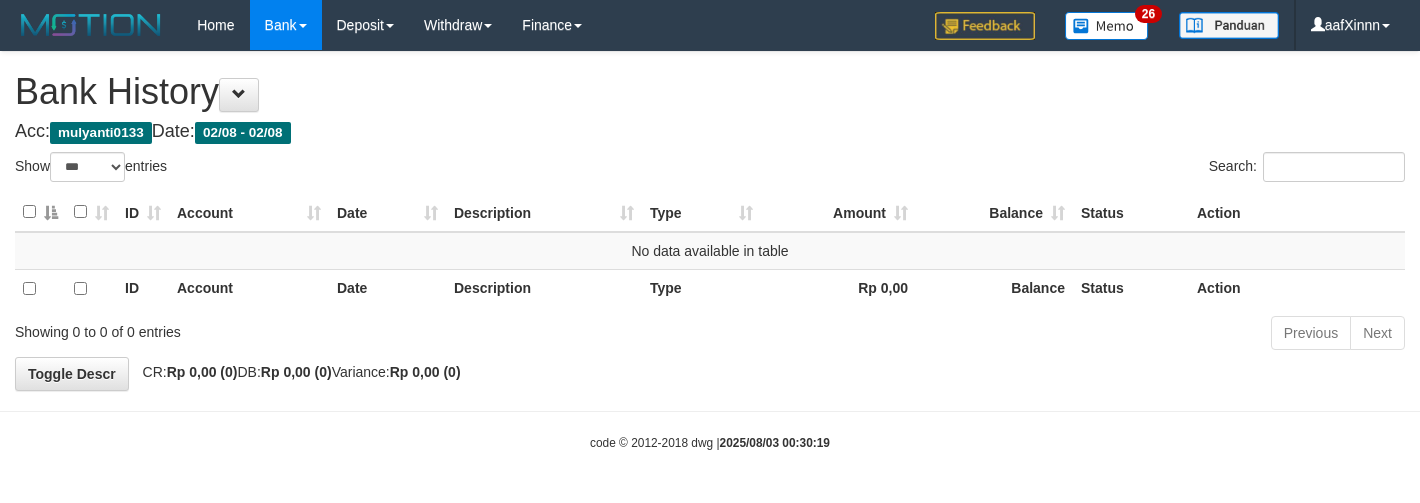 select on "***" 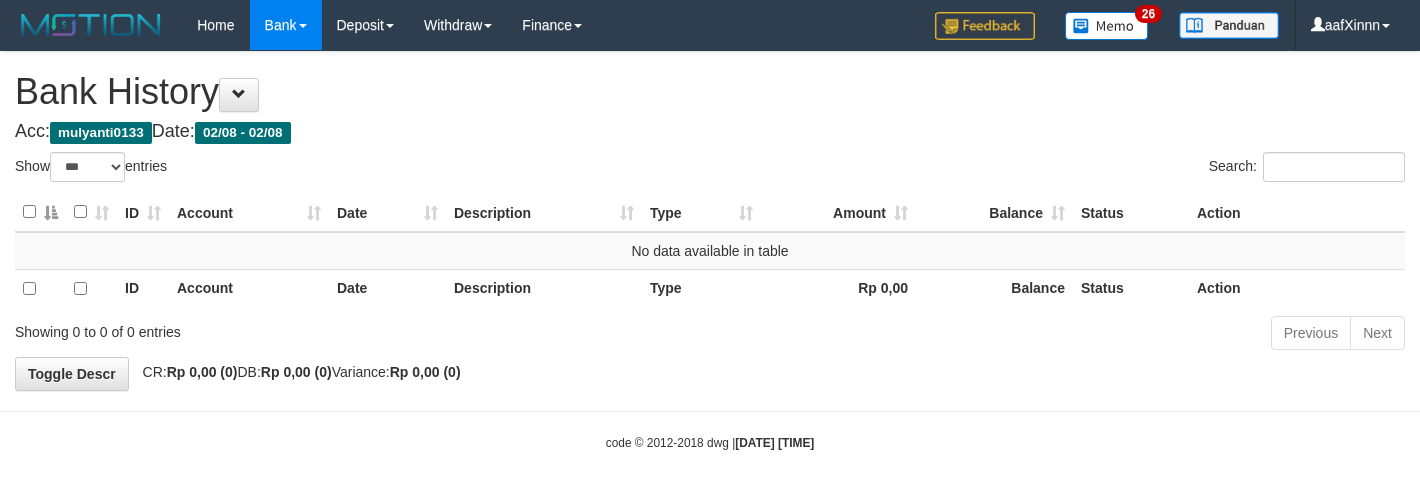 select on "***" 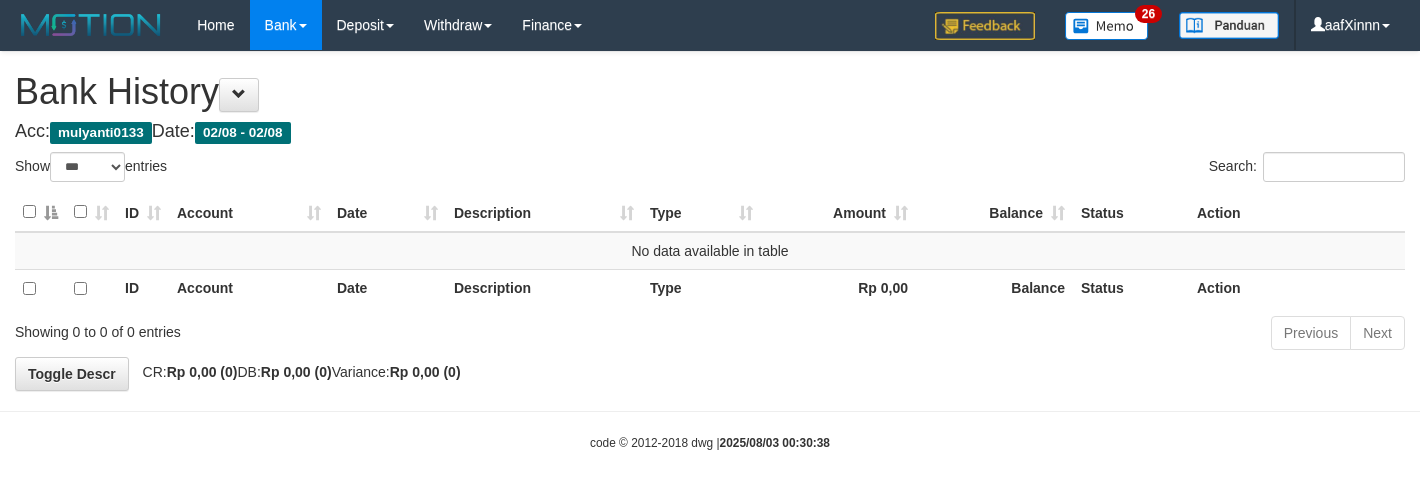 select on "***" 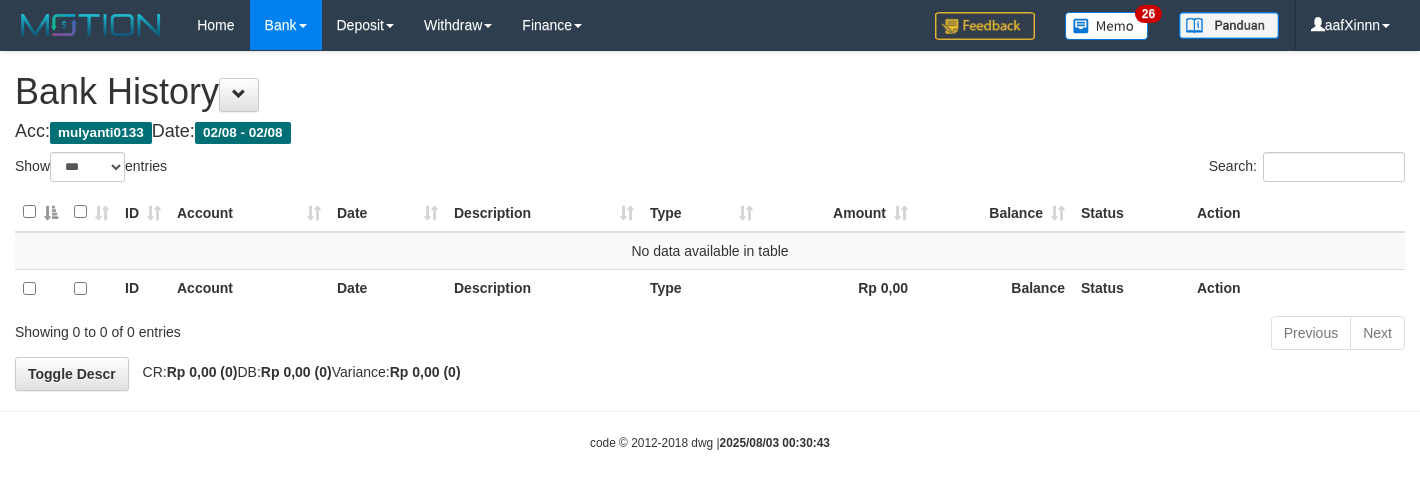 select on "***" 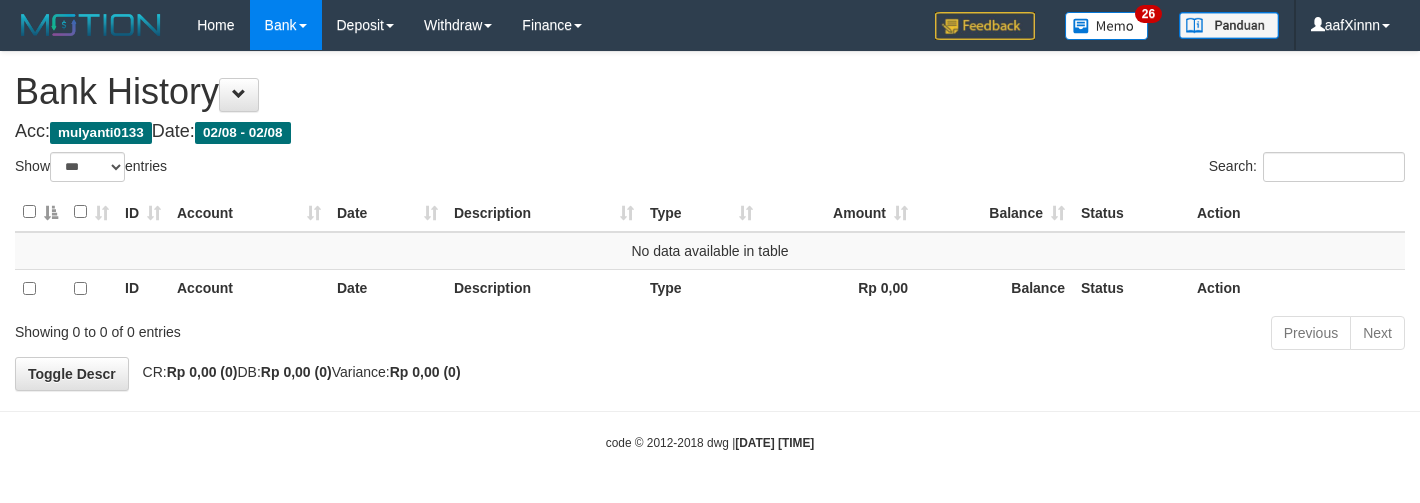 select on "***" 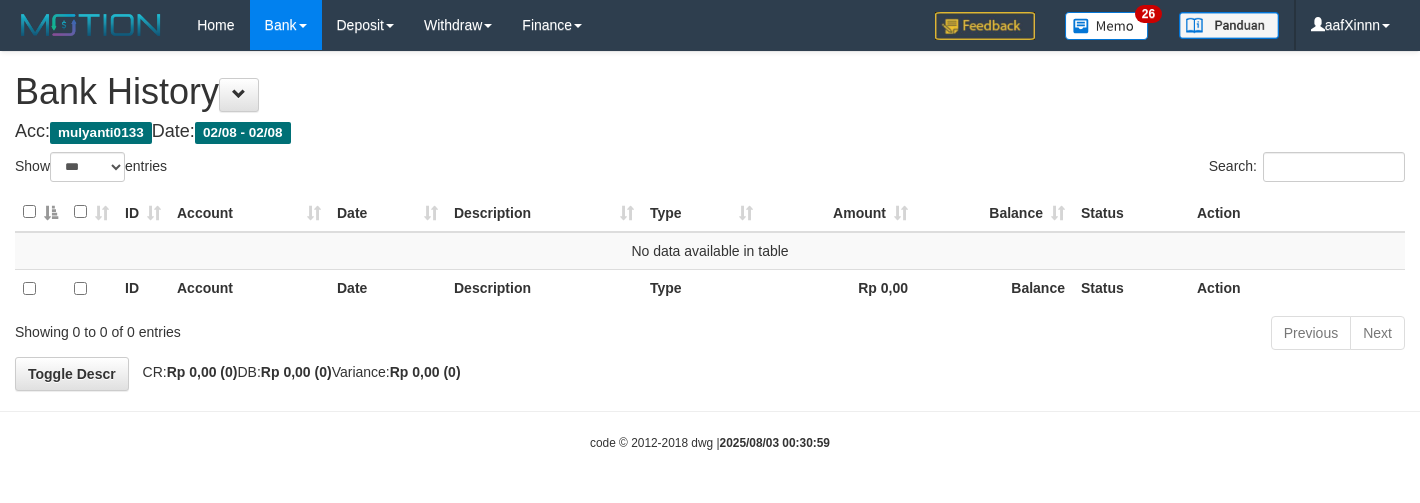 select on "***" 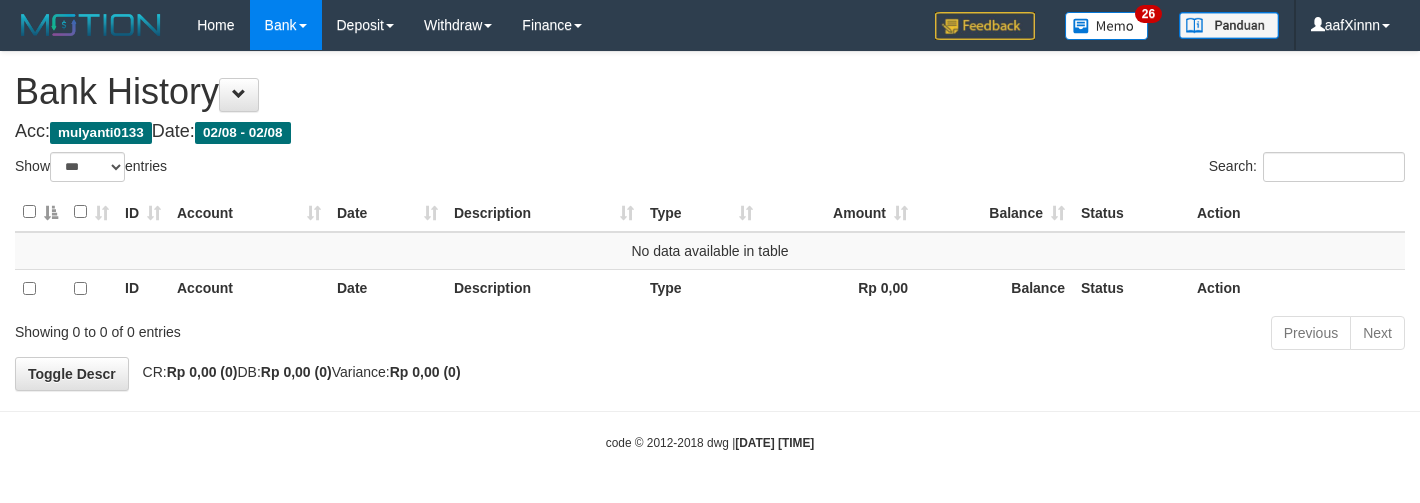 select on "***" 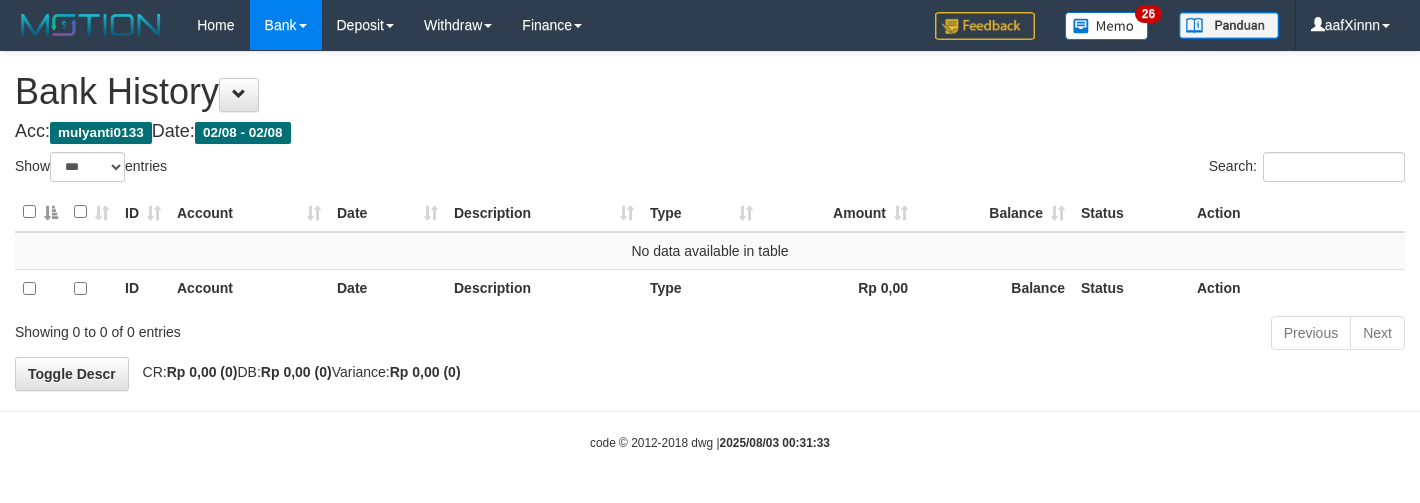 select on "***" 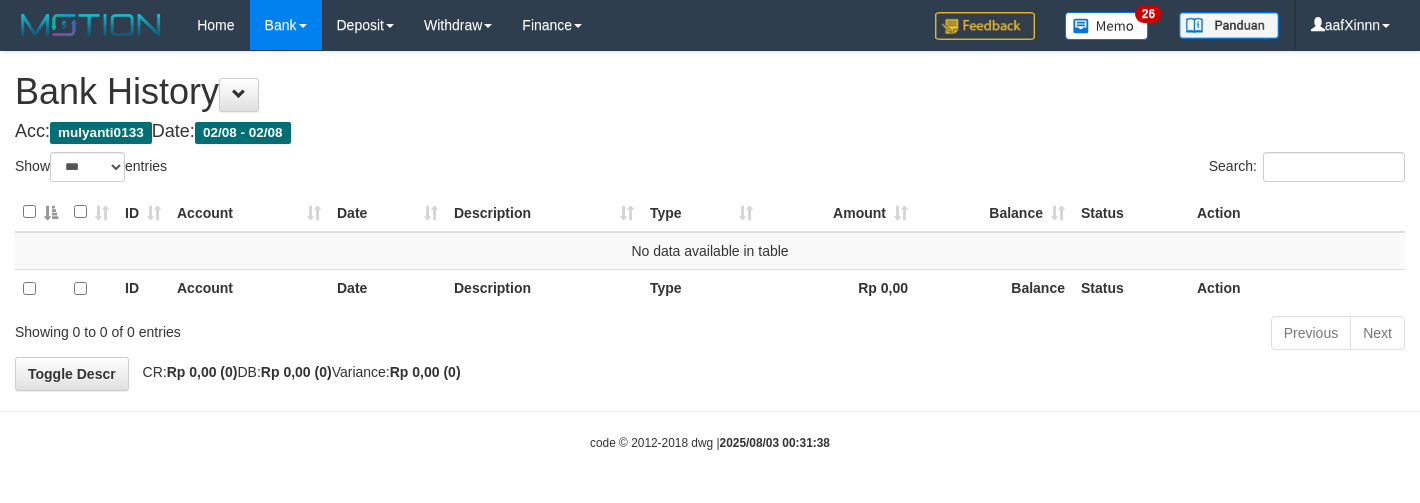 select on "***" 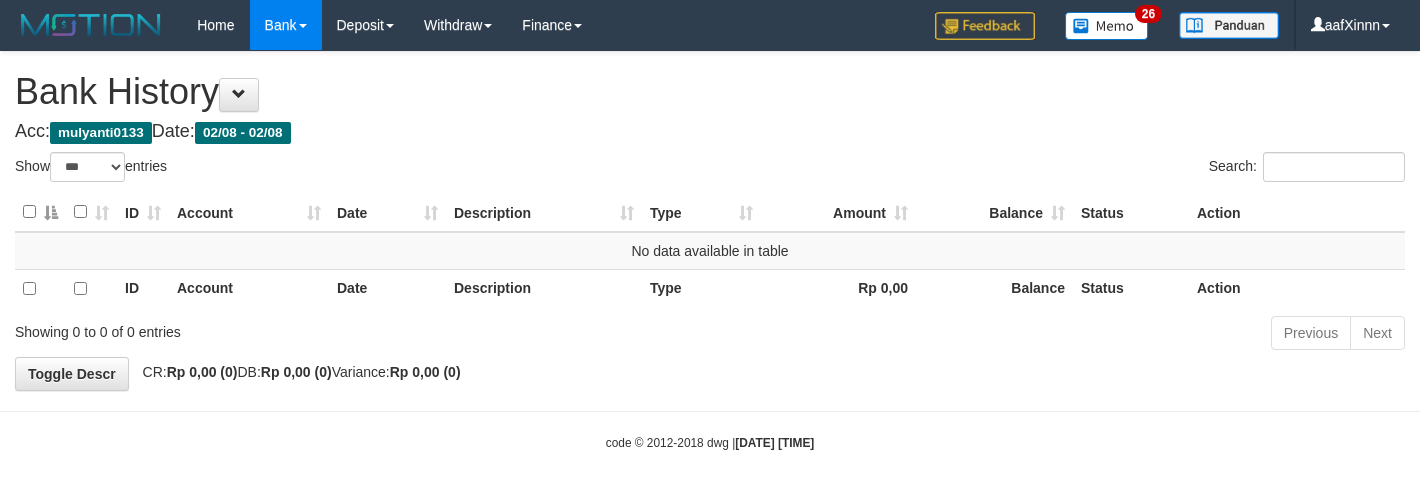 select on "***" 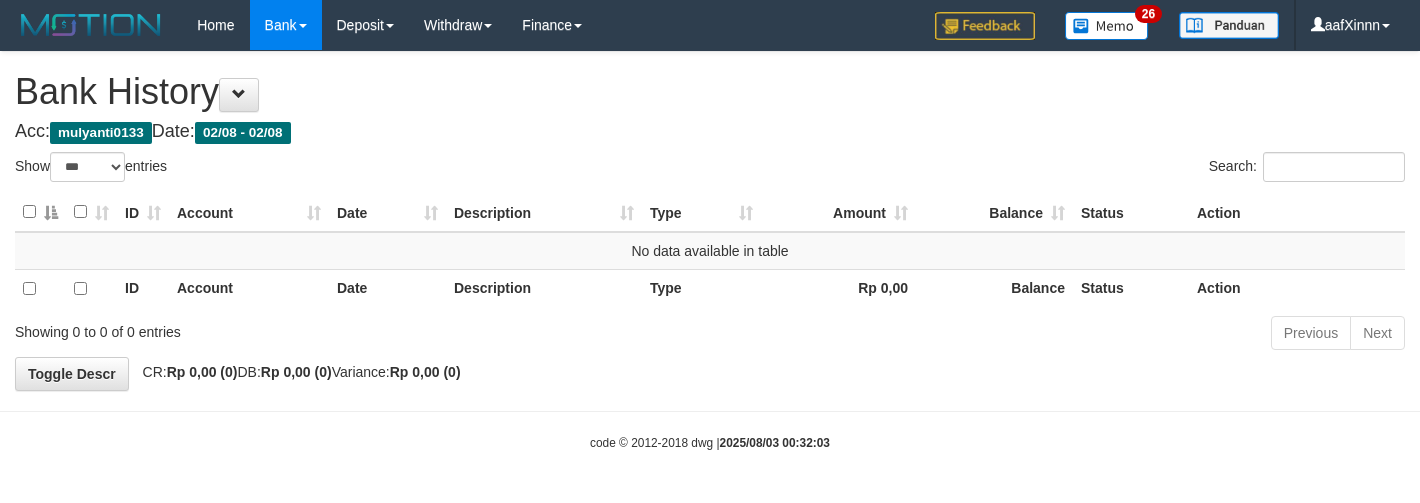 select on "***" 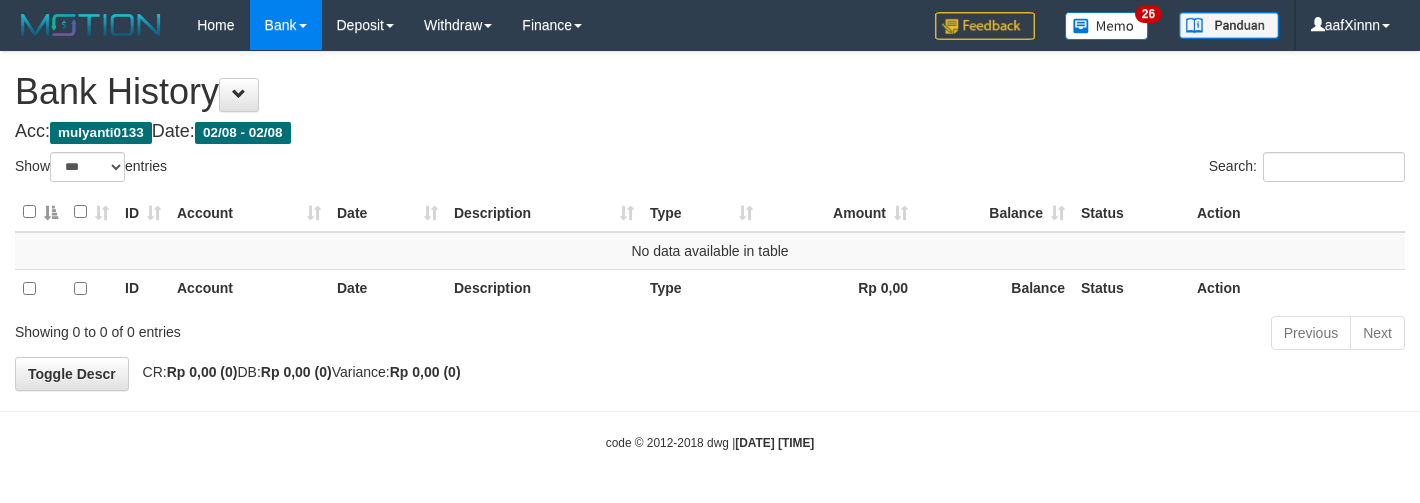 select on "***" 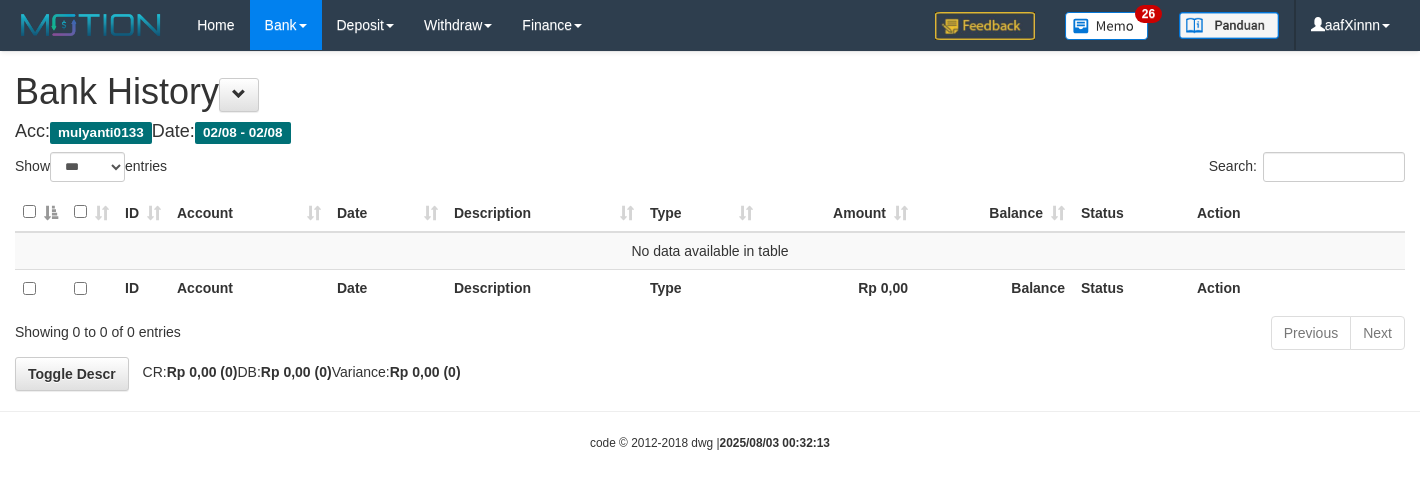 select on "***" 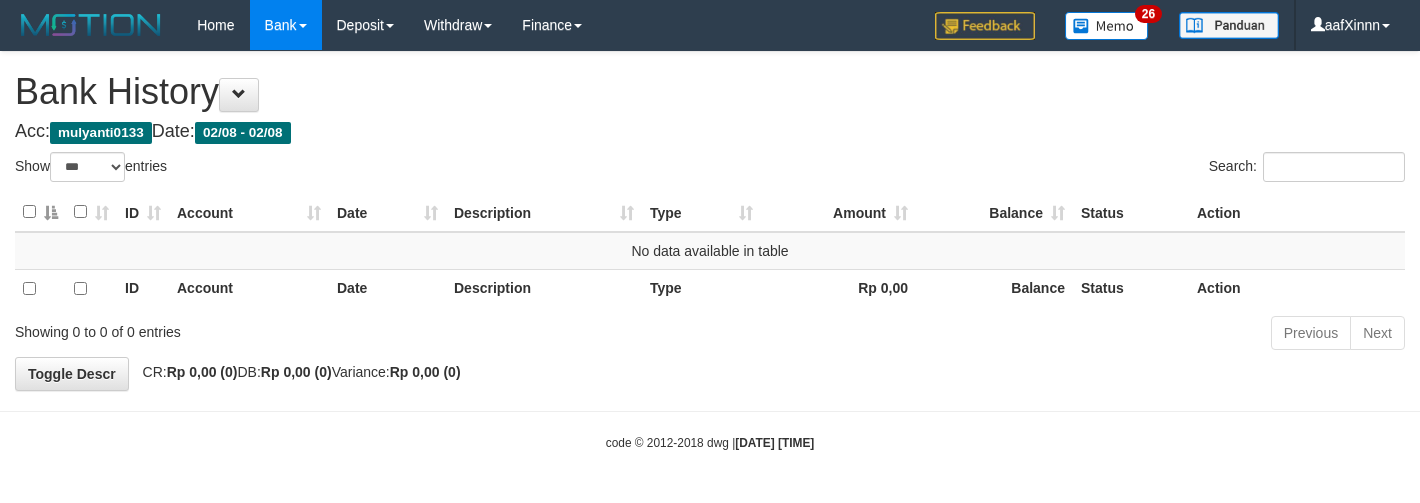 select on "***" 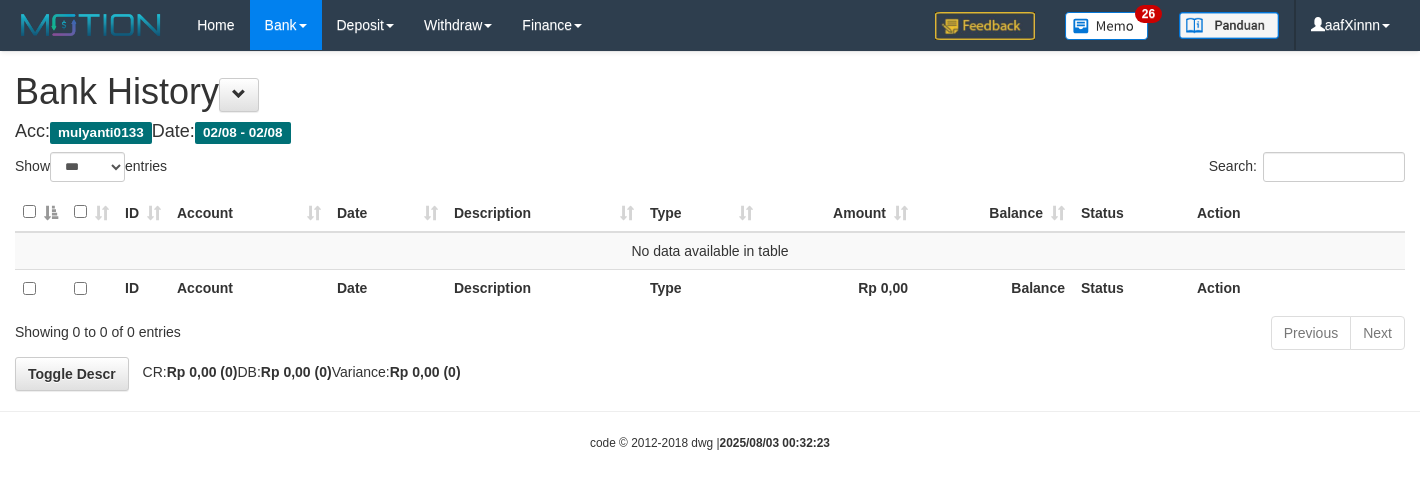 select on "***" 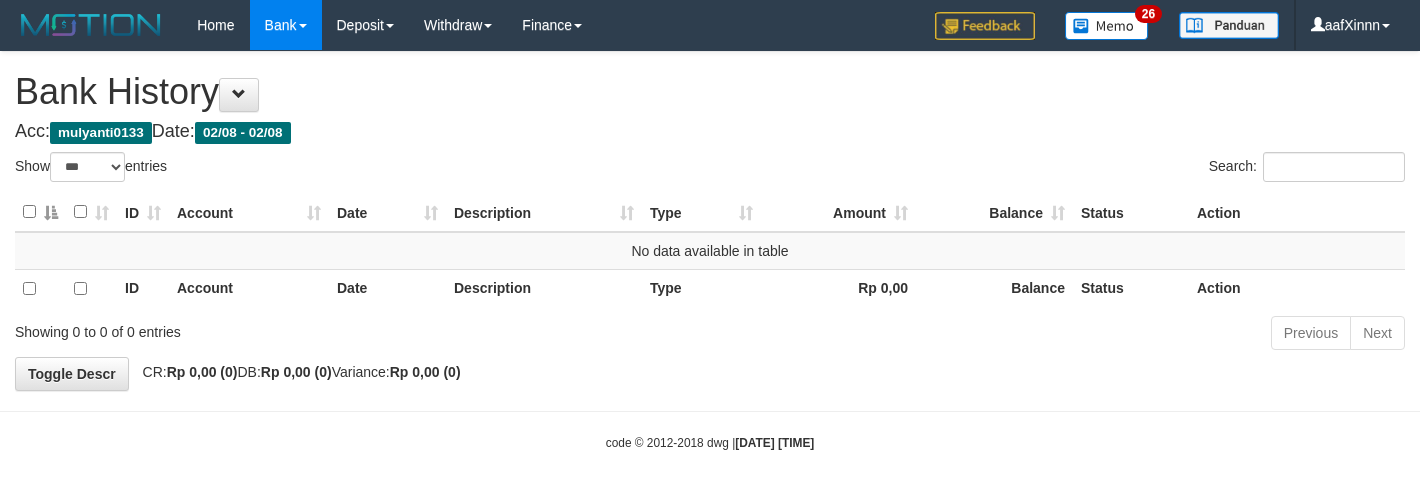 select on "***" 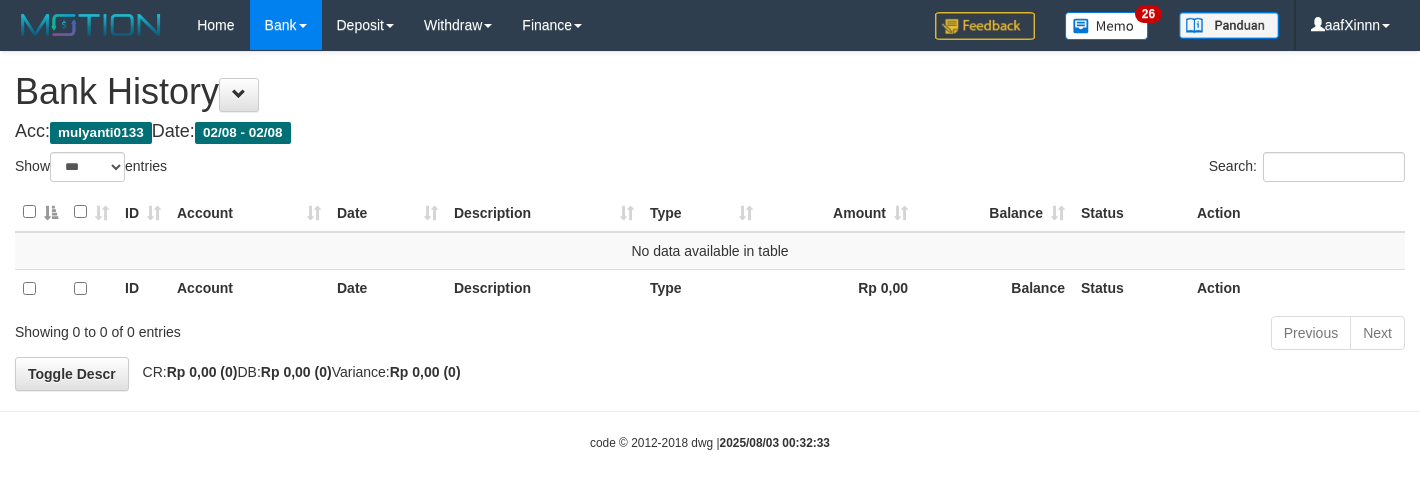 select on "***" 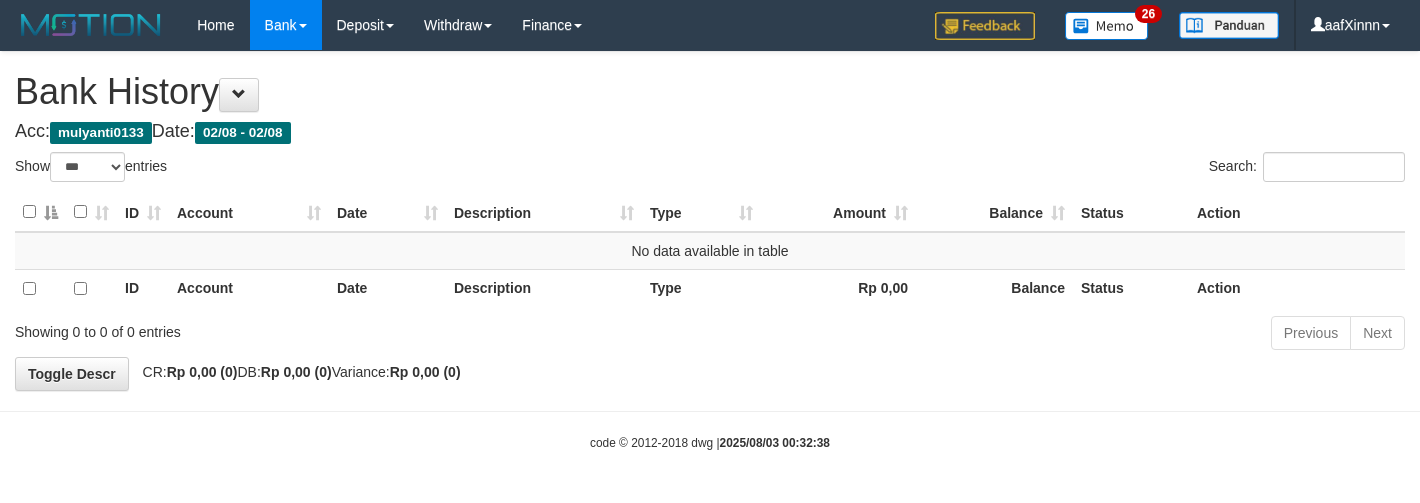 select on "***" 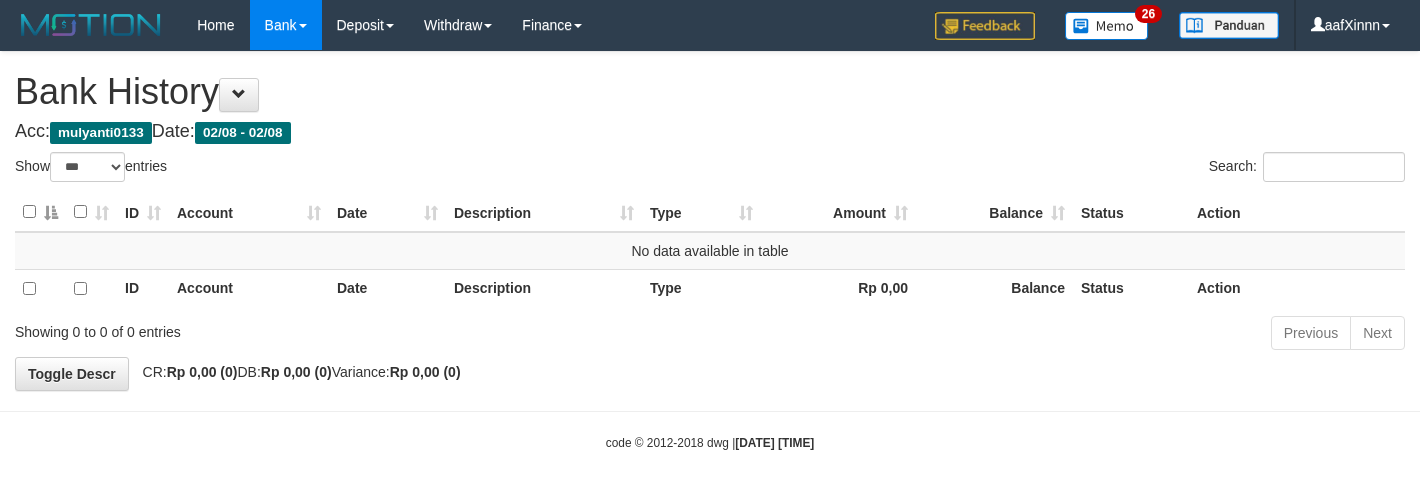 select on "***" 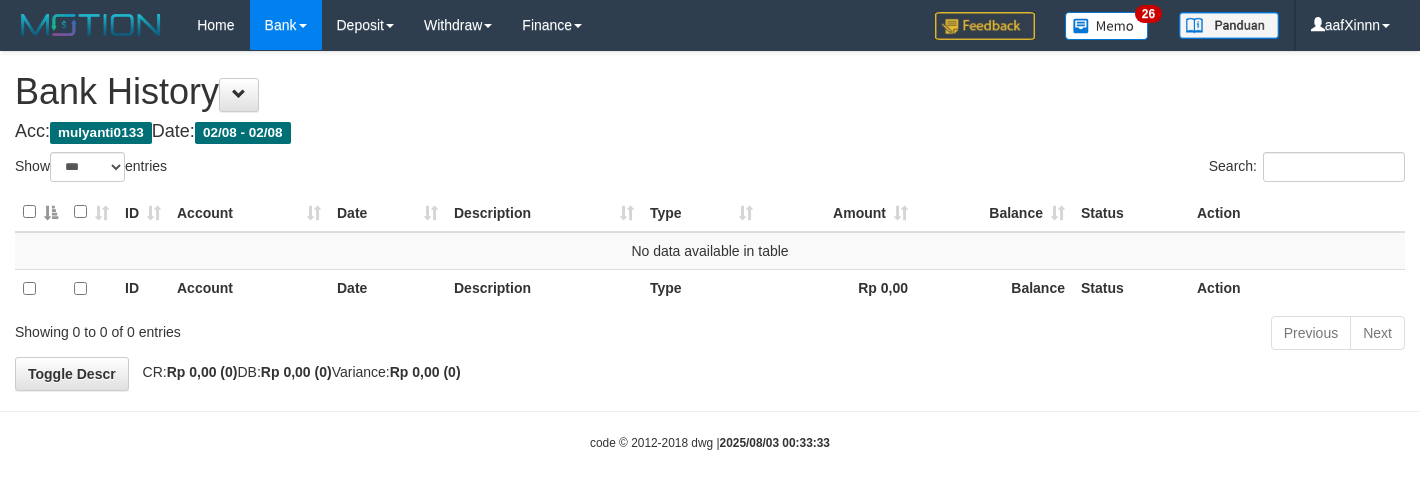 select on "***" 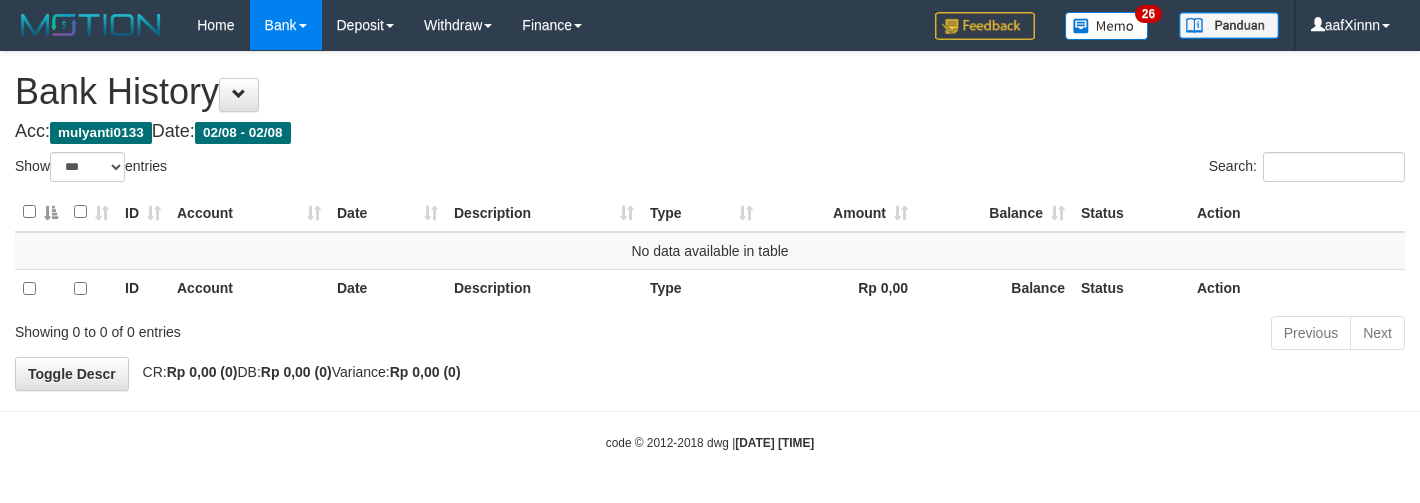 select on "***" 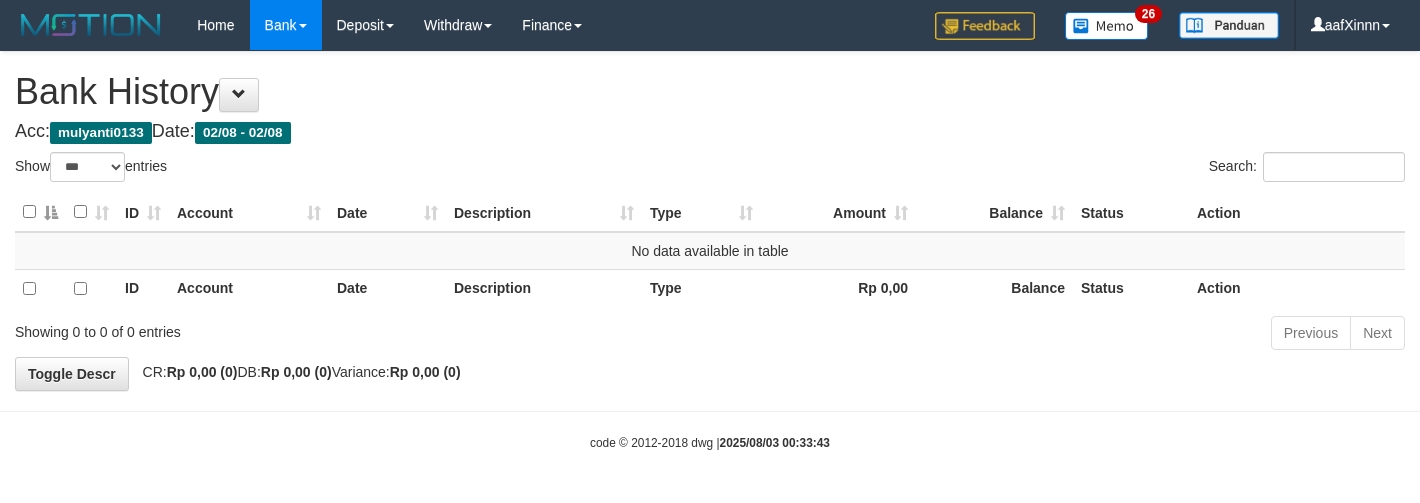 select on "***" 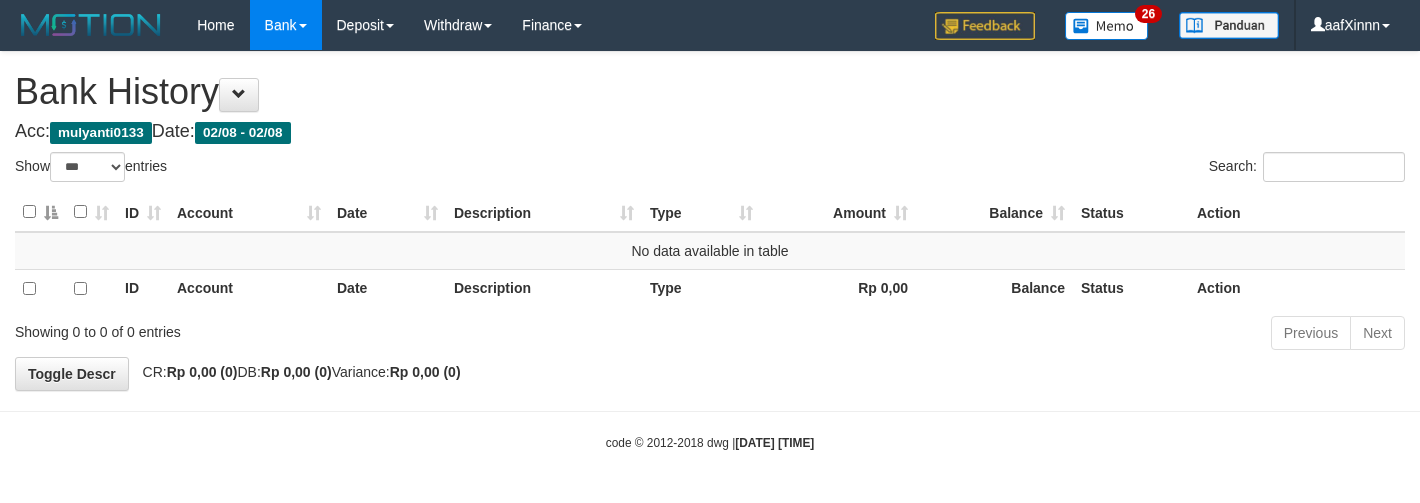 select on "***" 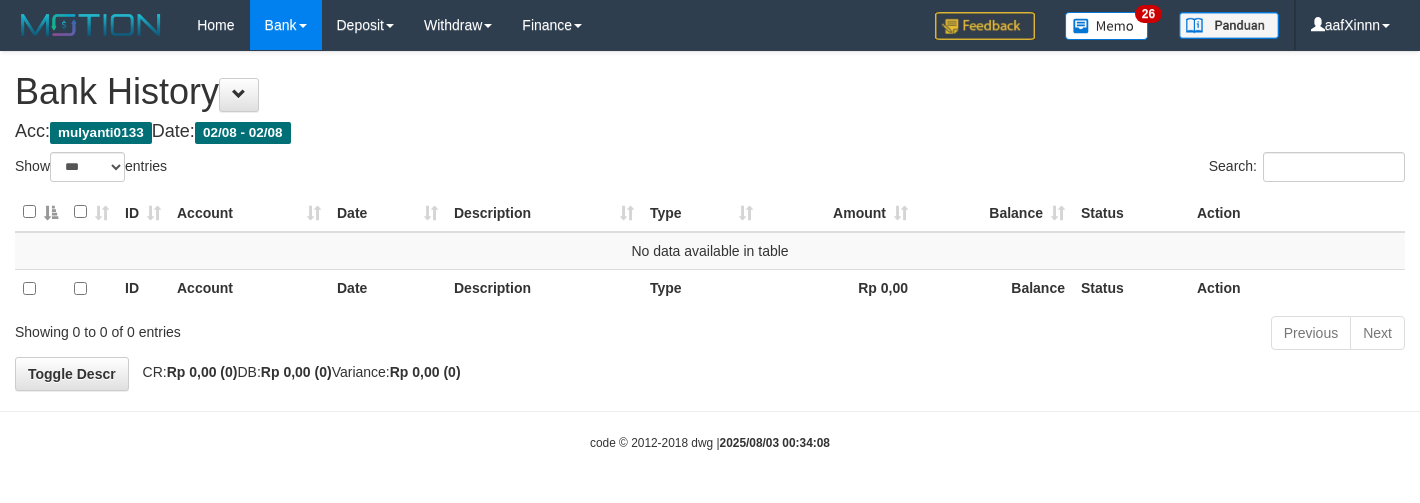 select on "***" 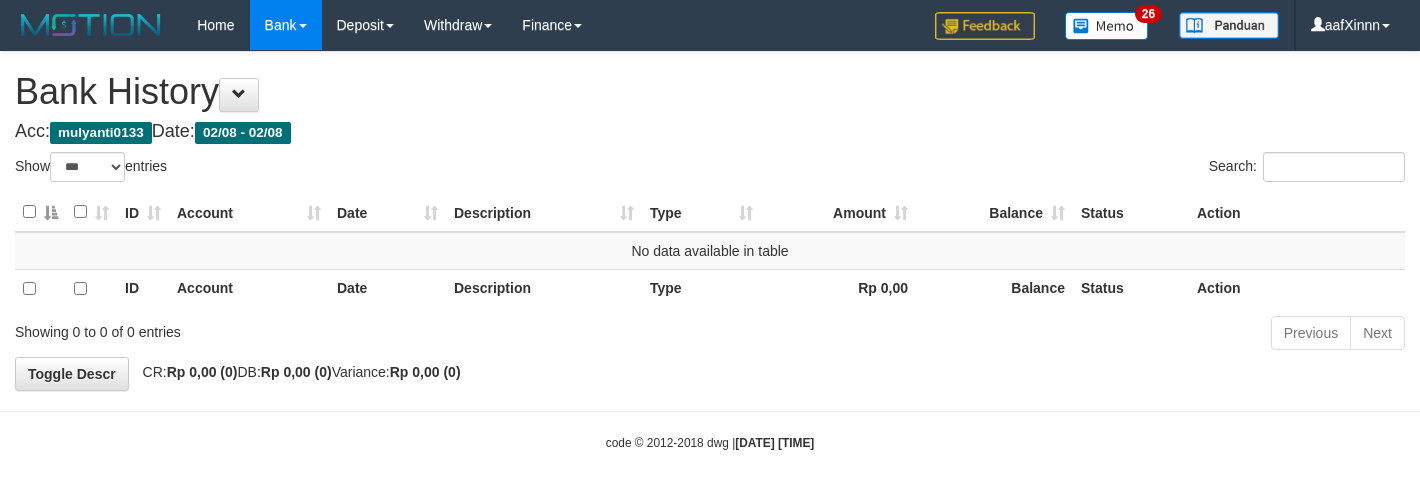 select on "***" 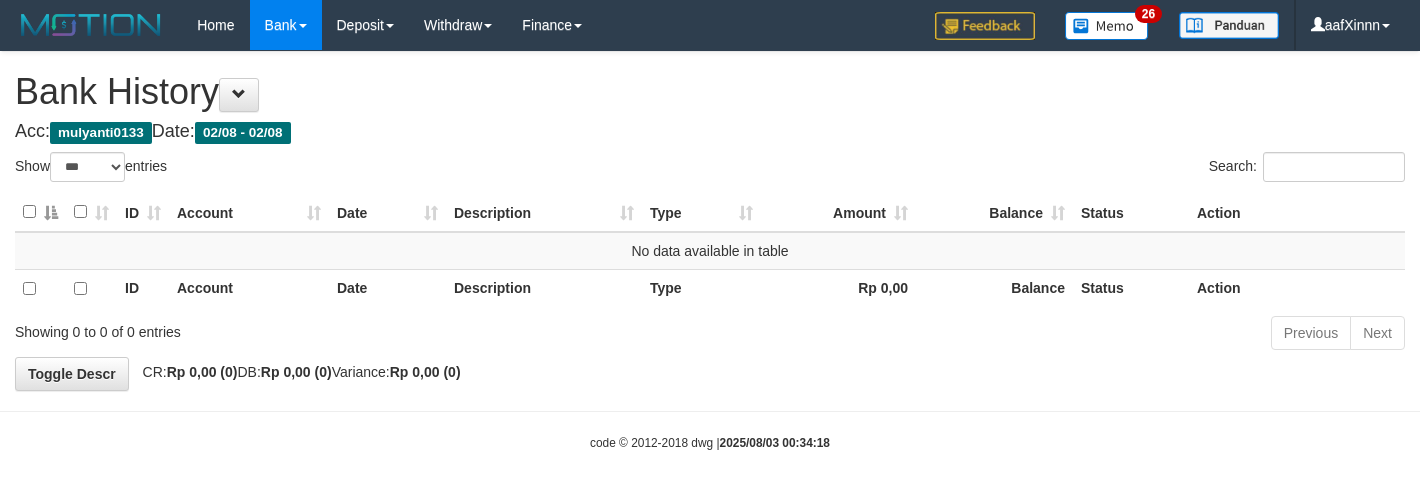 select on "***" 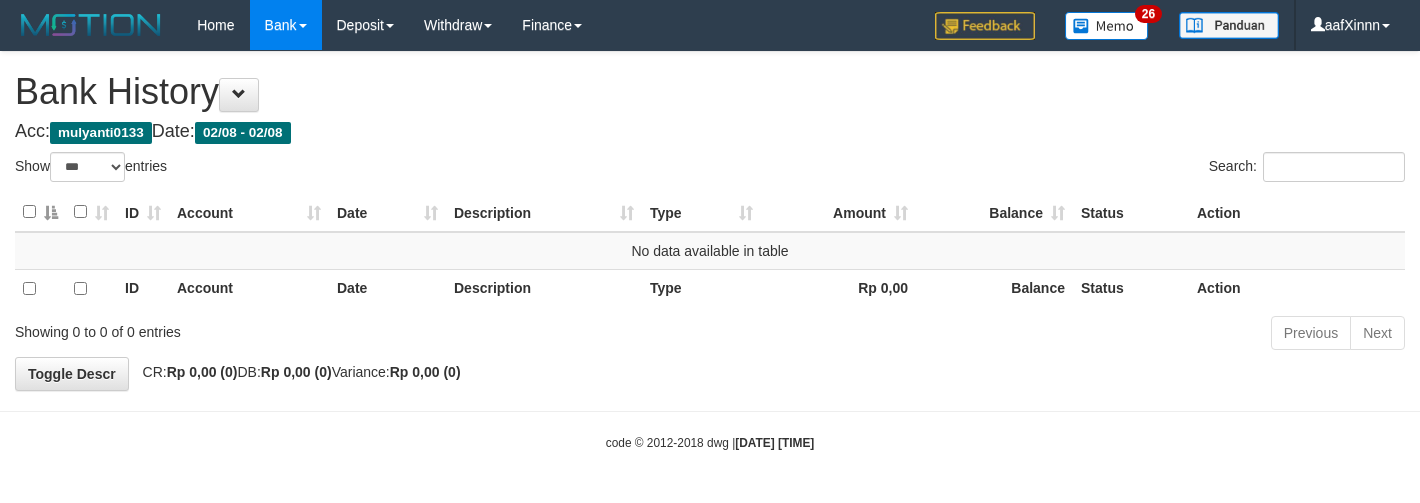 select on "***" 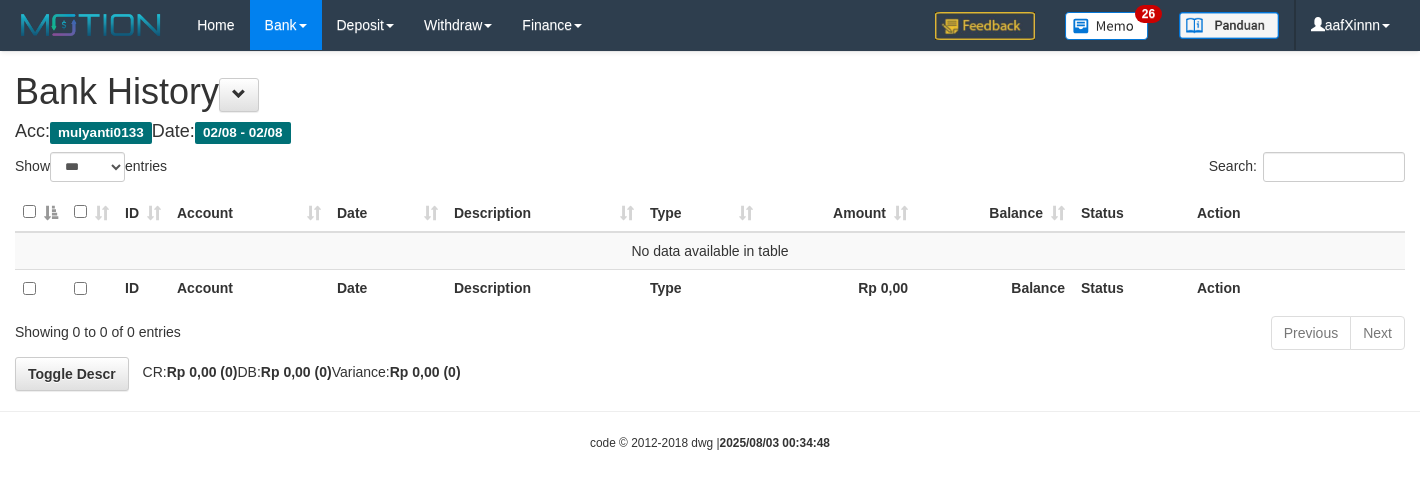 select on "***" 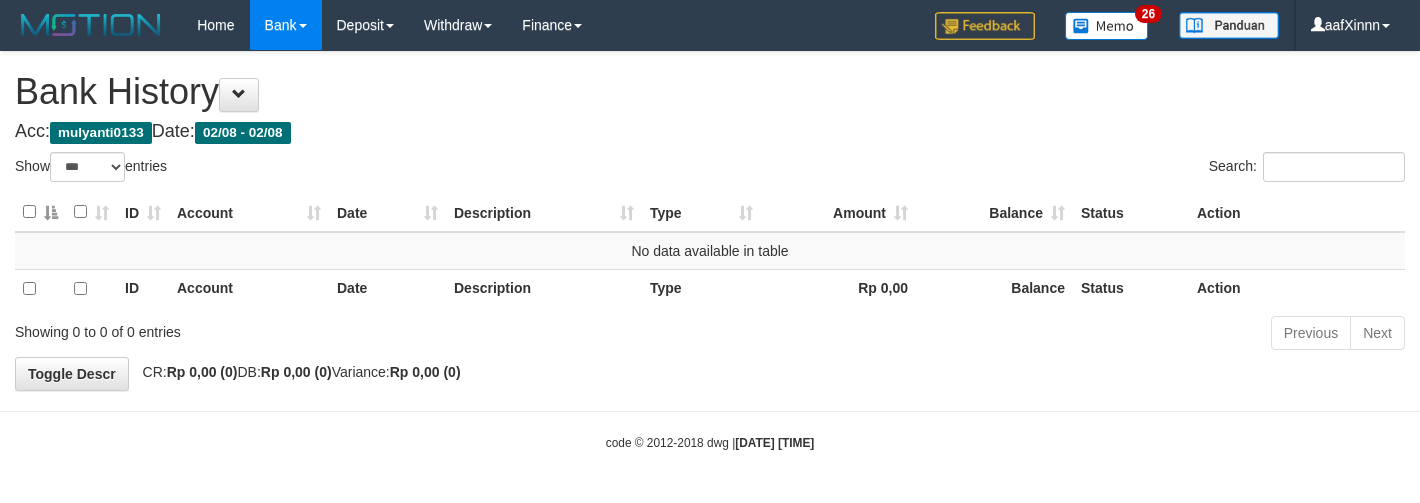 select on "***" 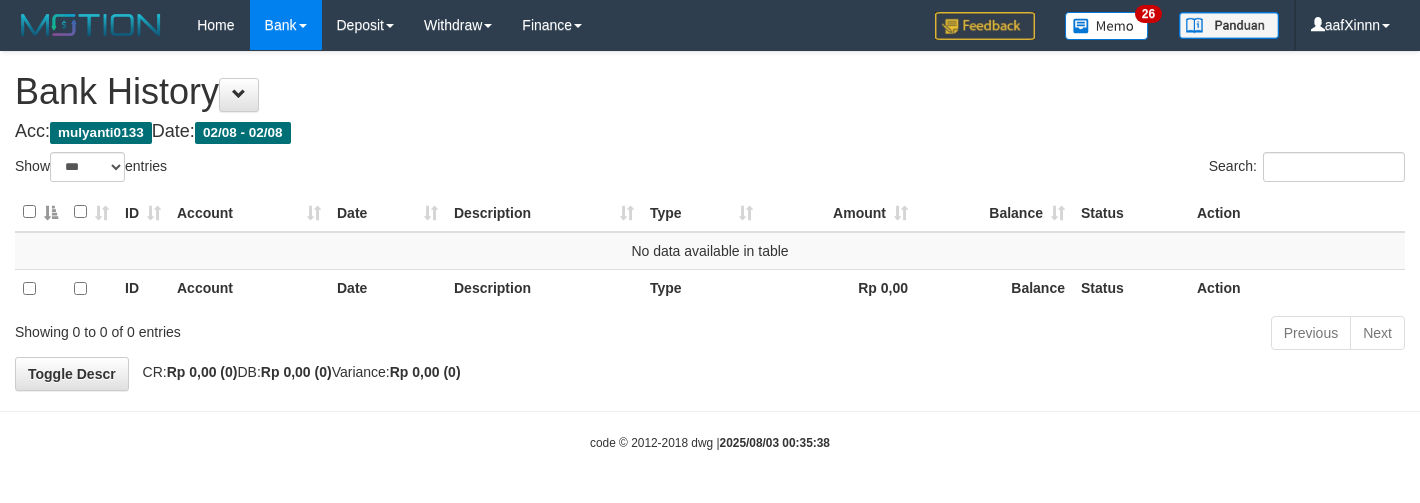 select on "***" 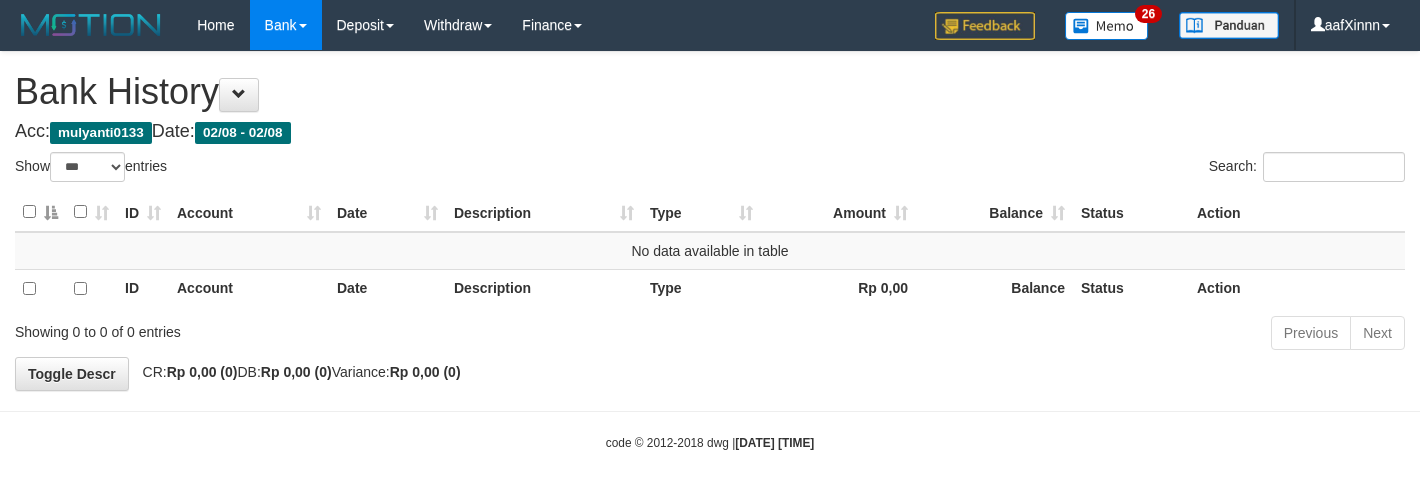 select on "***" 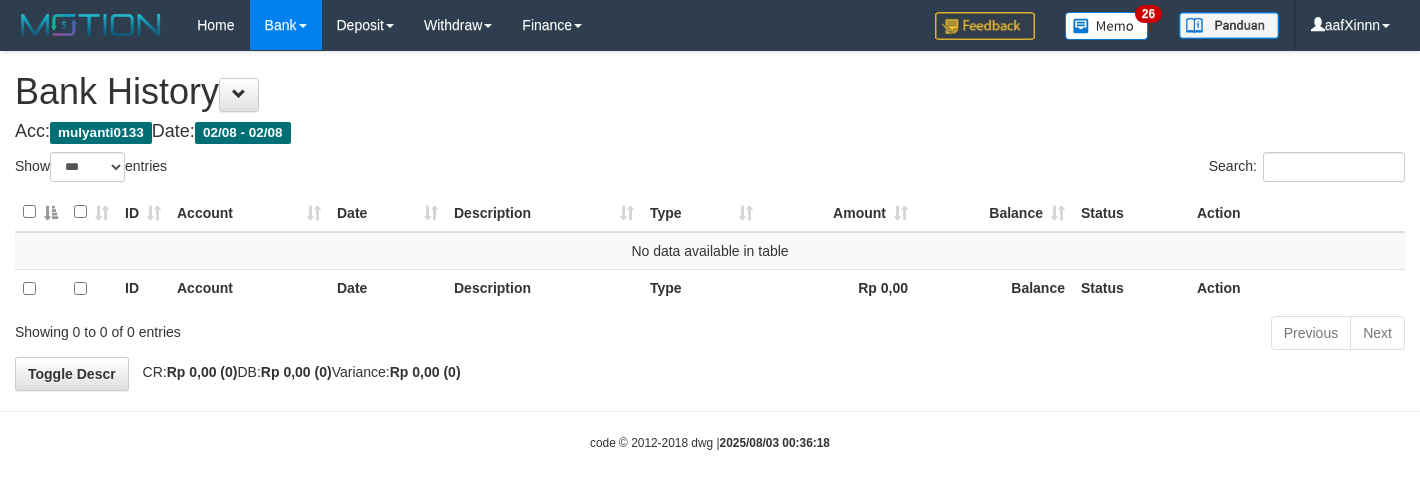 select on "***" 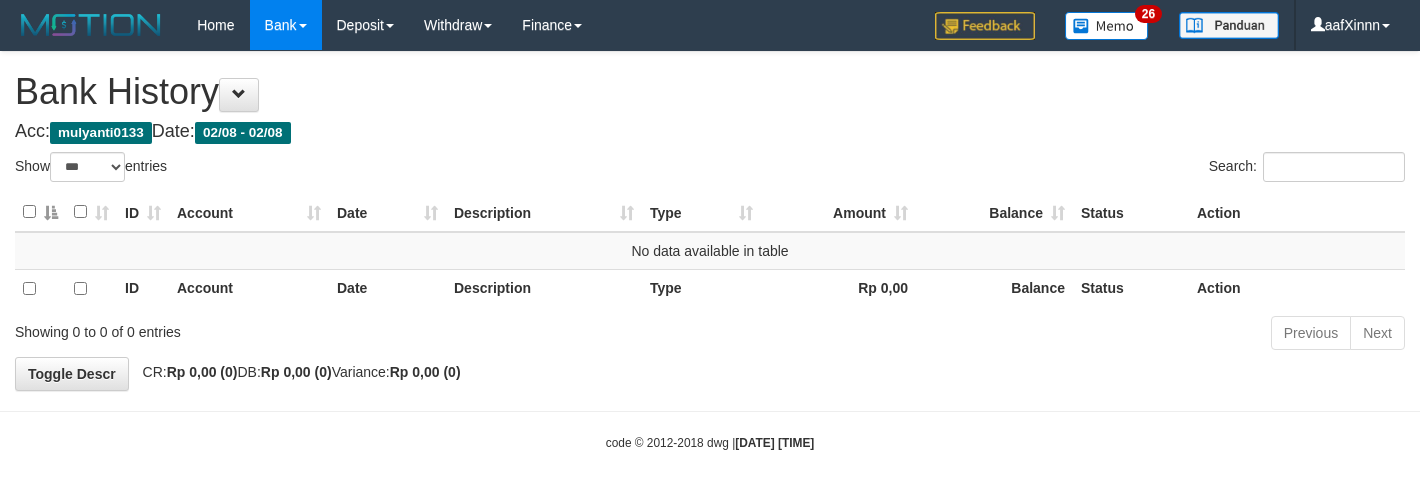 select on "***" 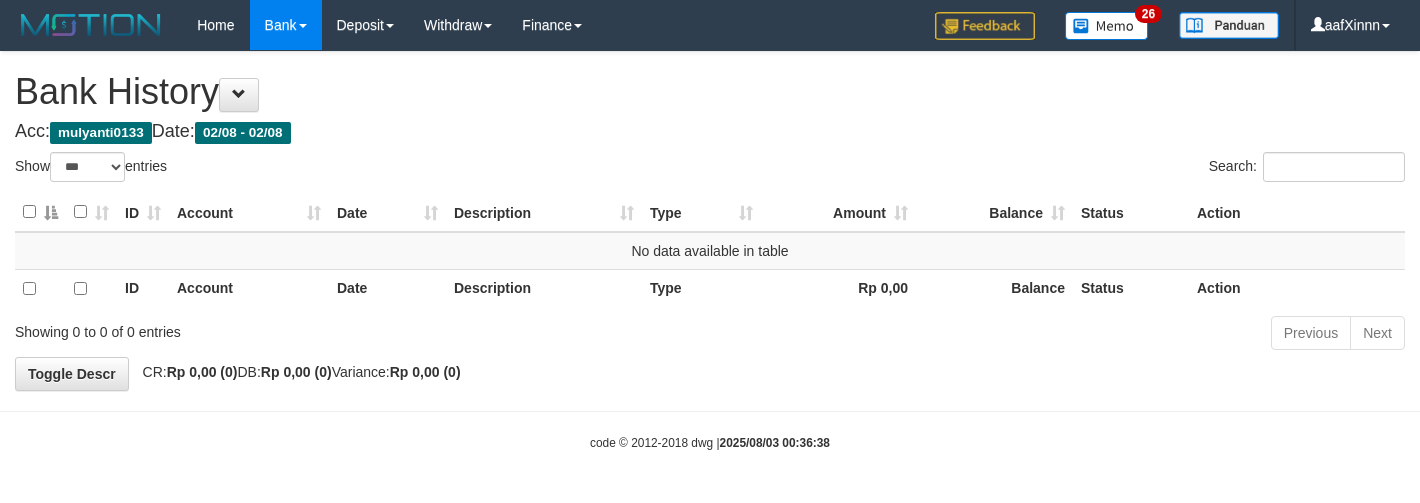 select on "***" 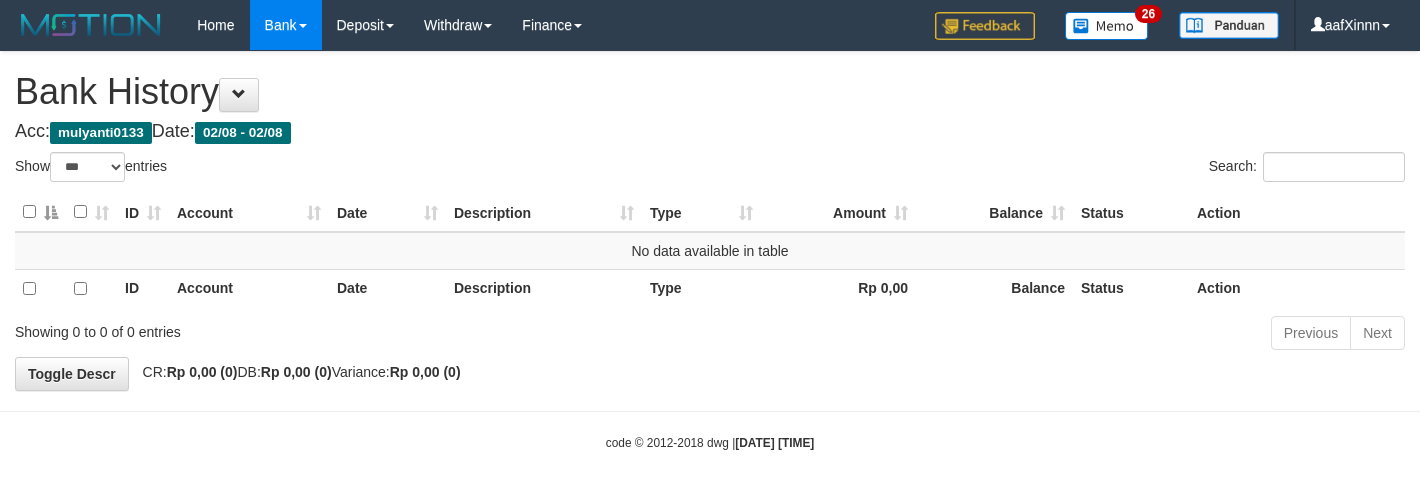 select on "***" 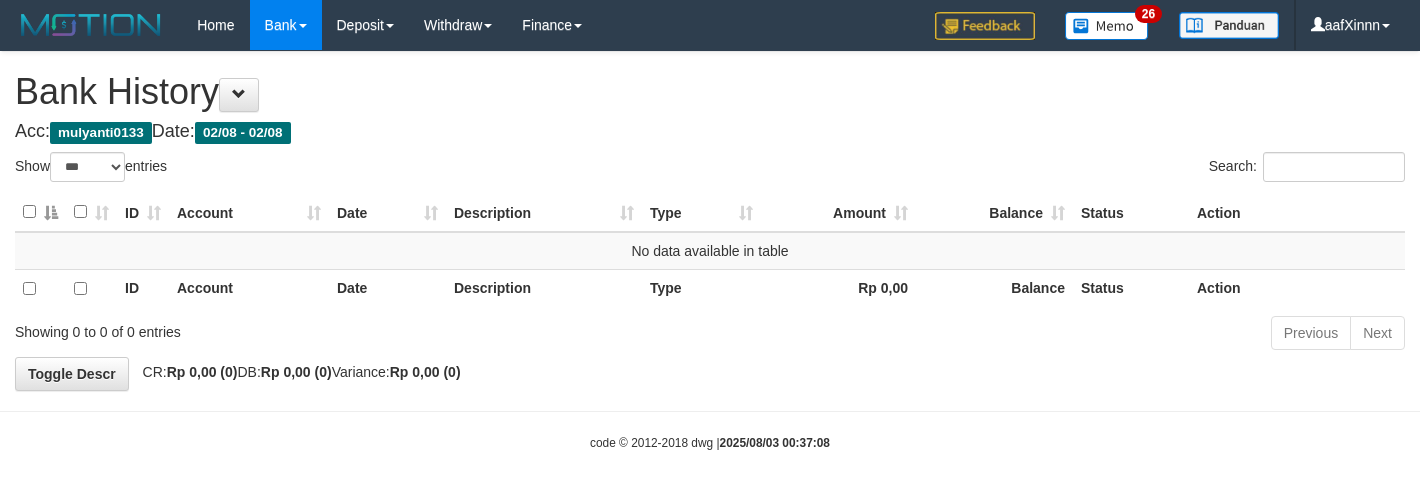 select on "***" 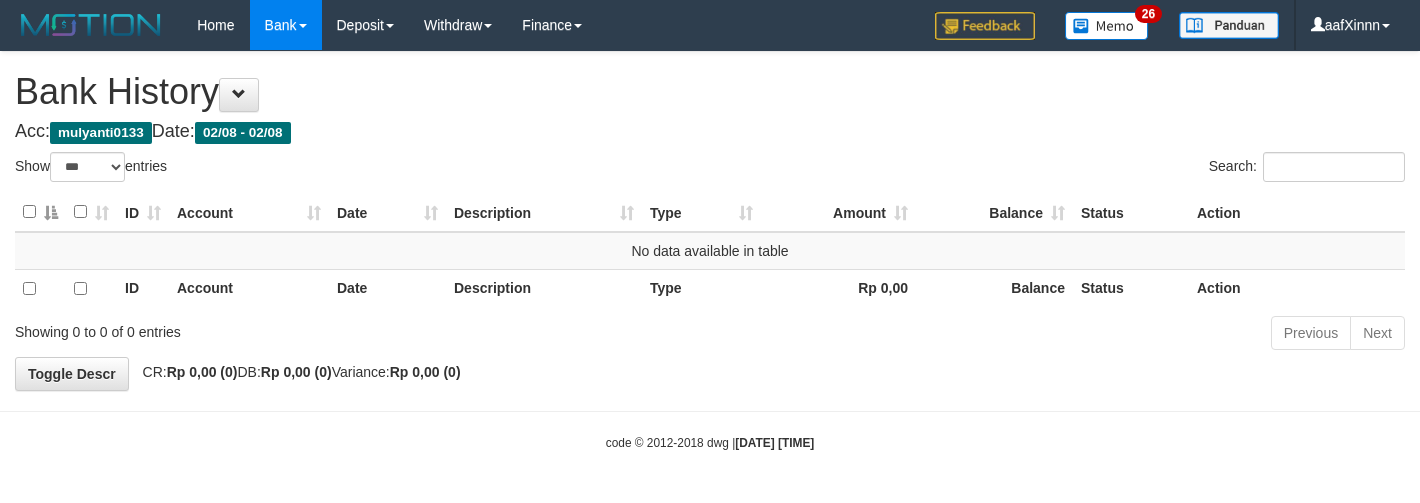 select on "***" 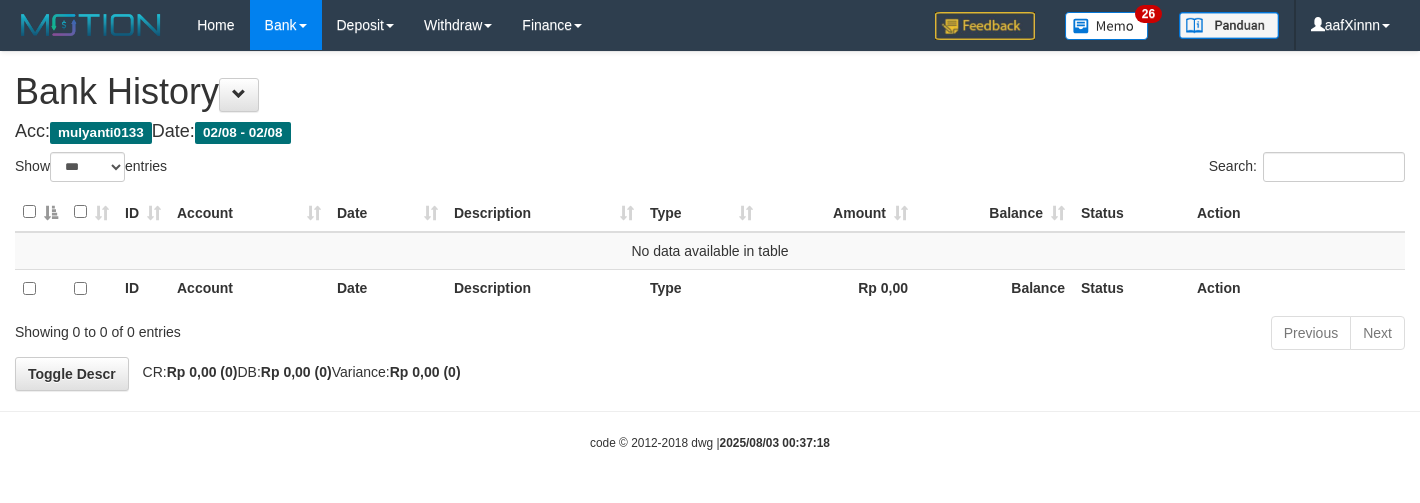 select on "***" 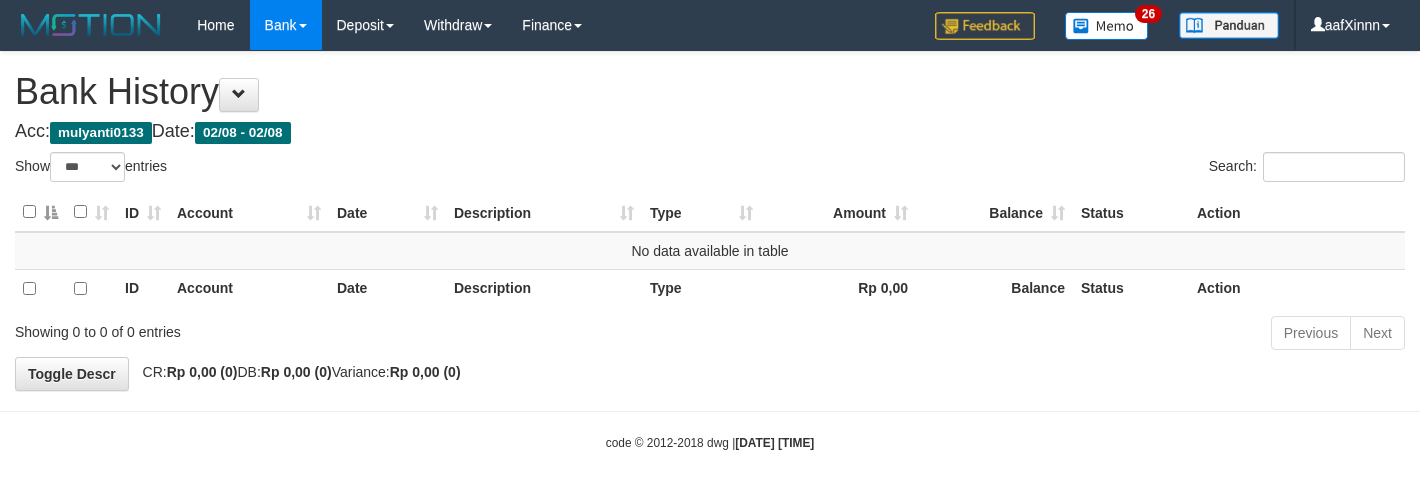 select on "***" 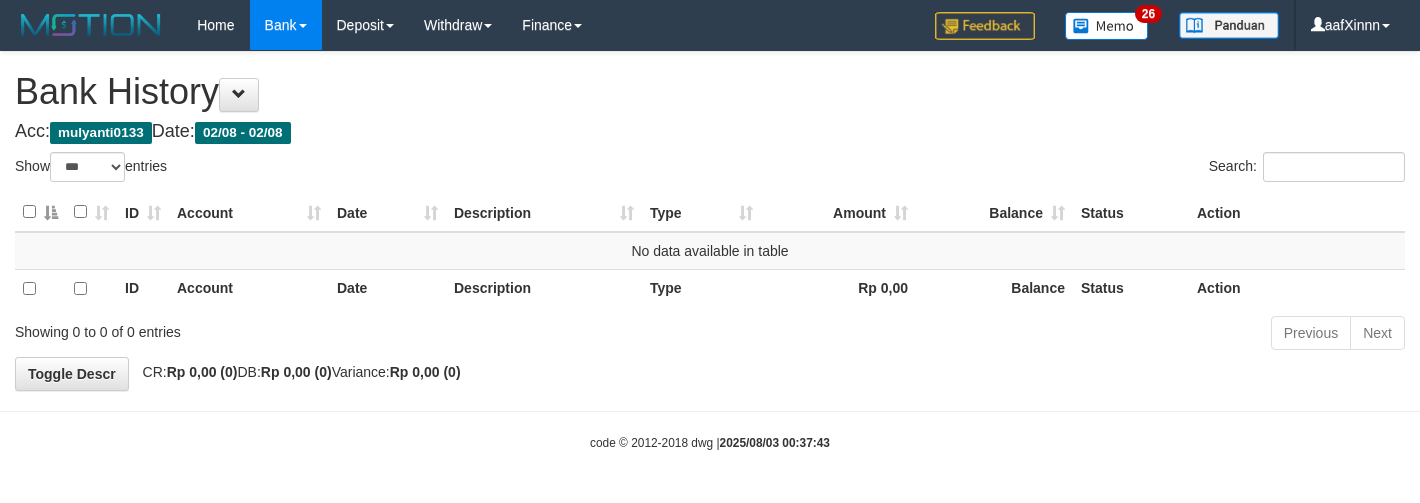 select on "***" 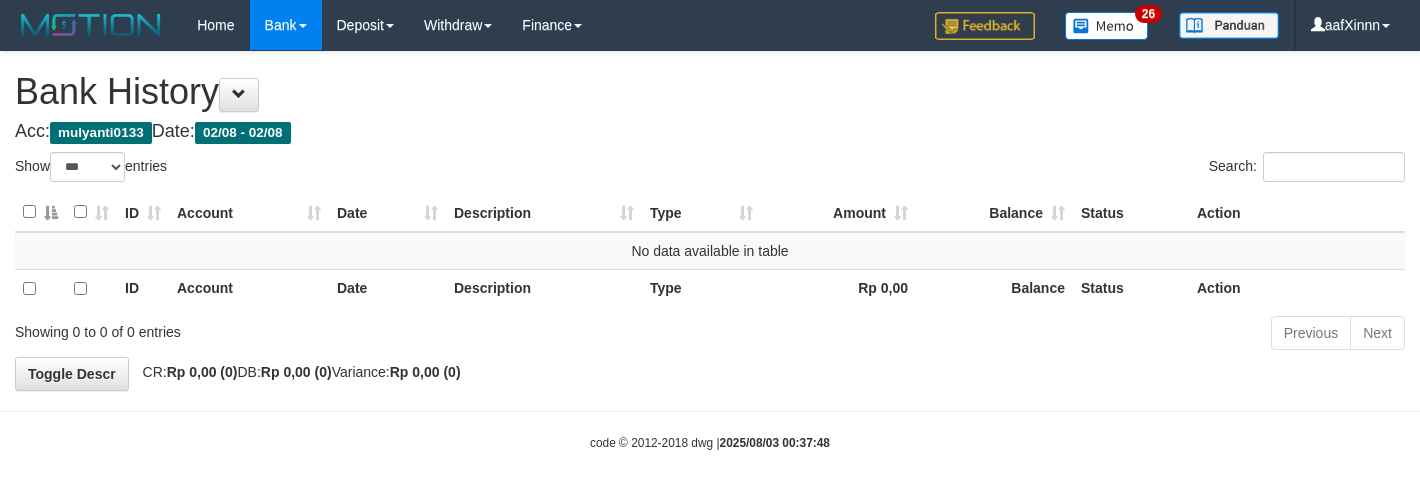 select on "***" 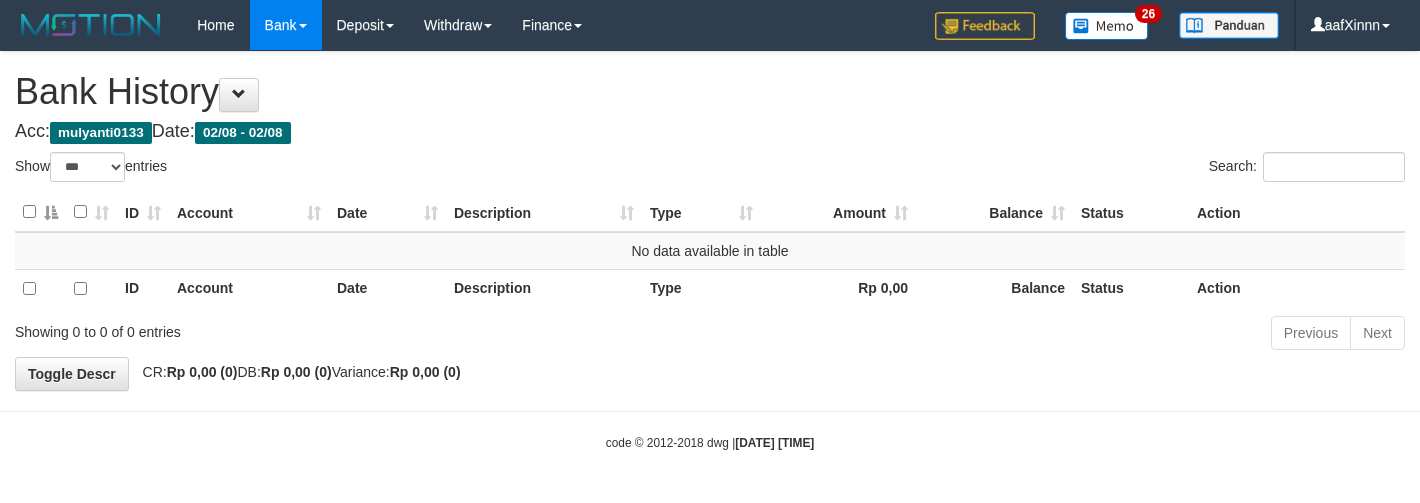 select on "***" 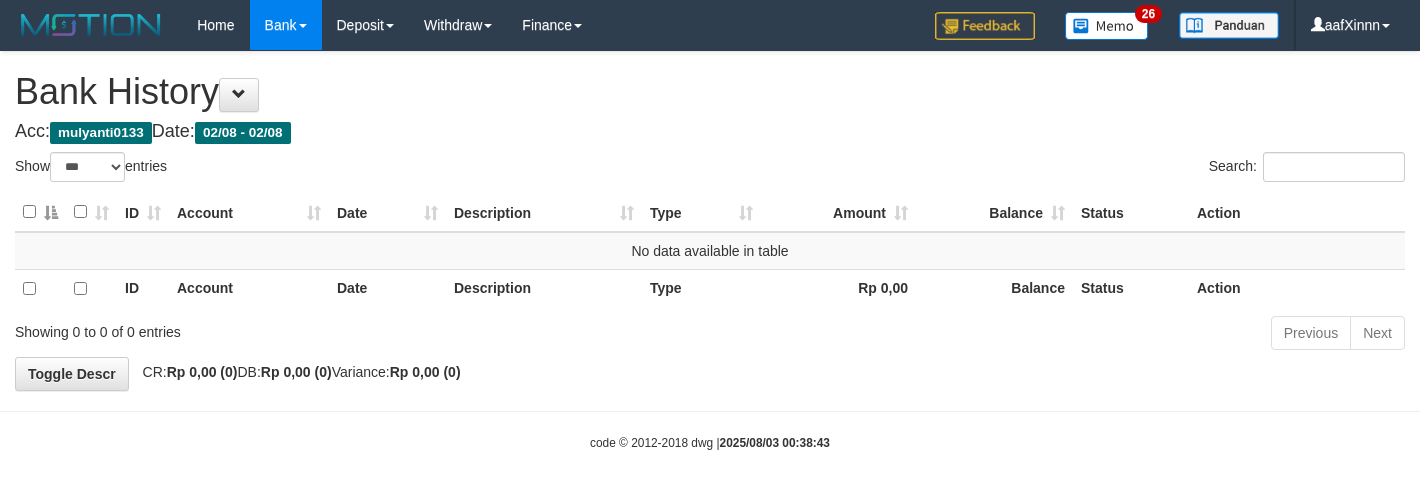 select on "***" 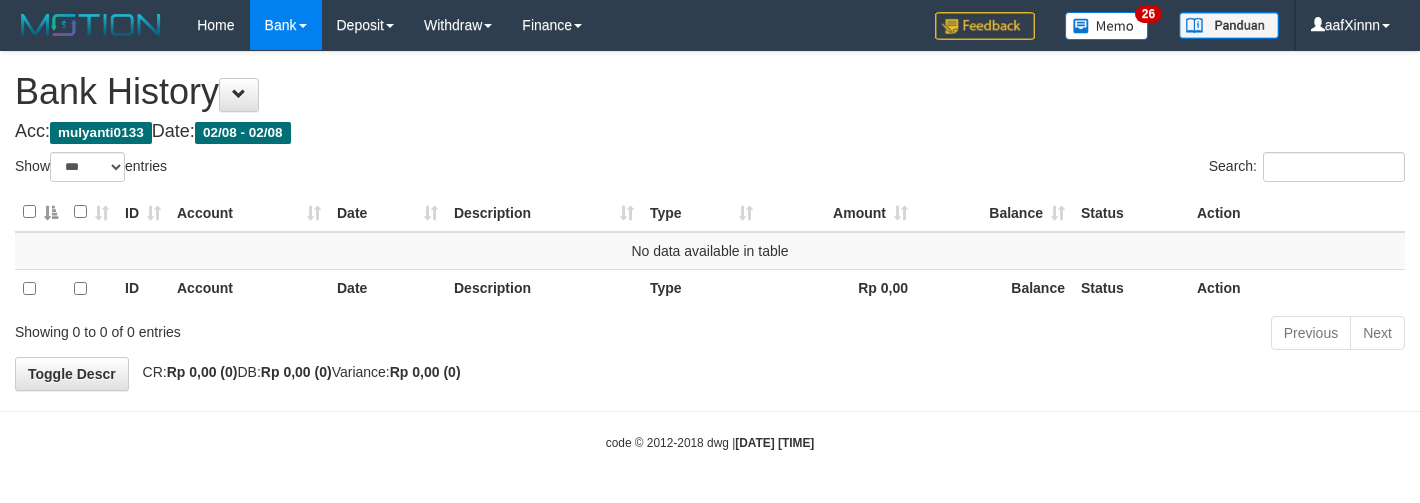 select on "***" 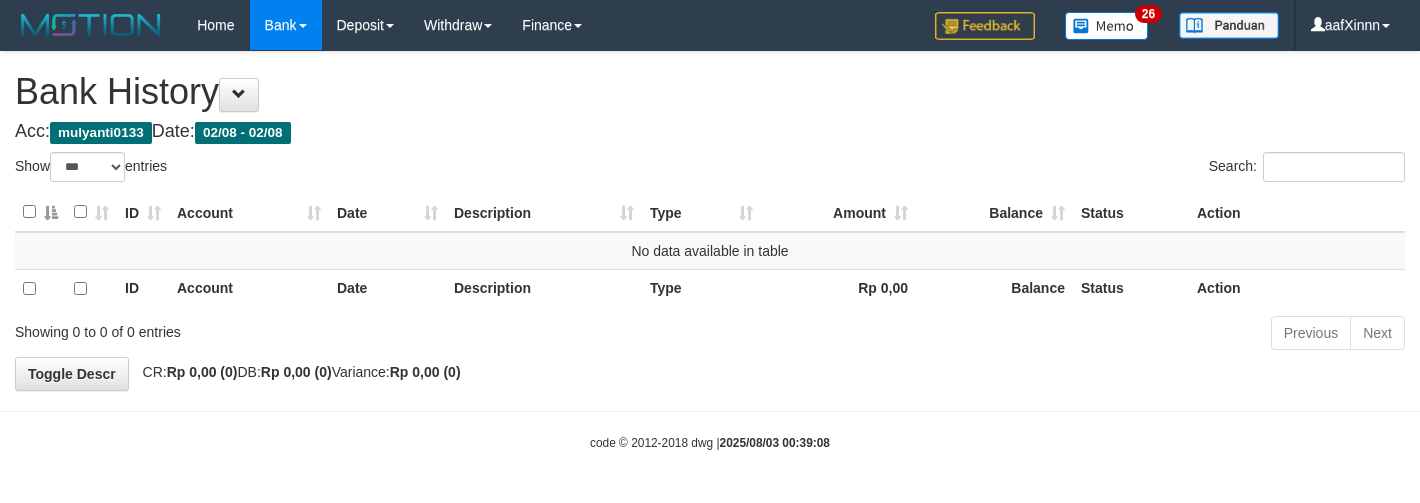 select on "***" 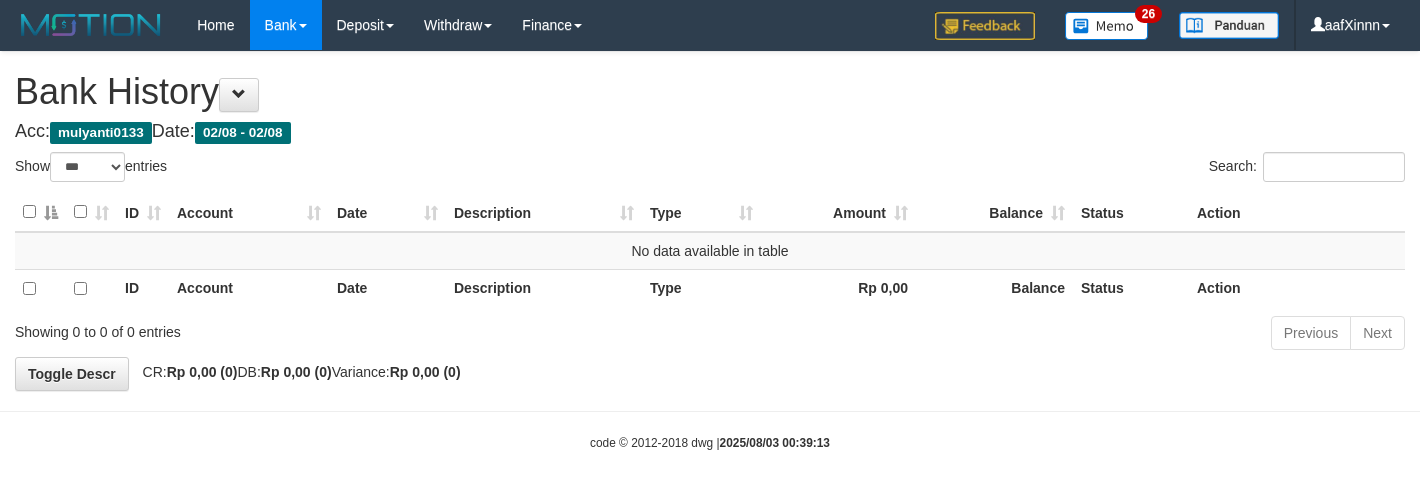 select on "***" 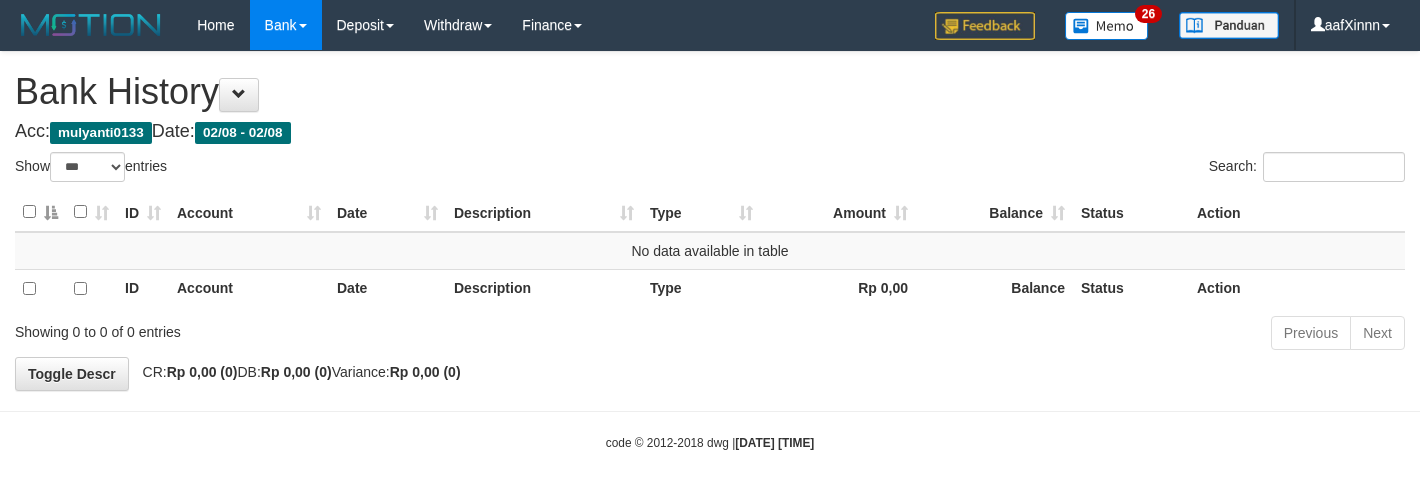 select on "***" 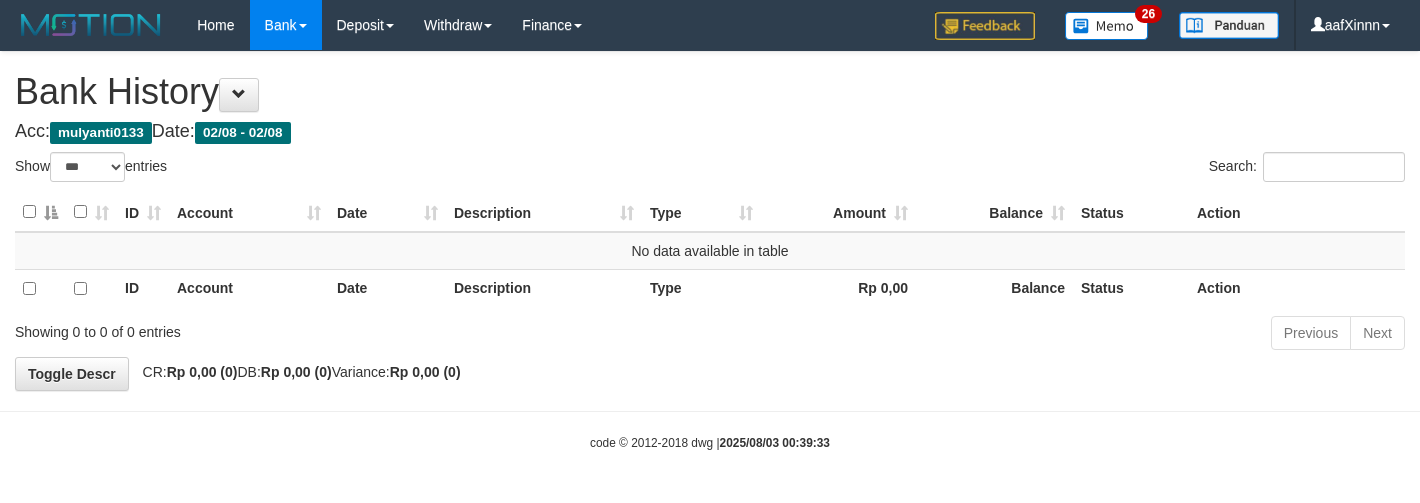 select on "***" 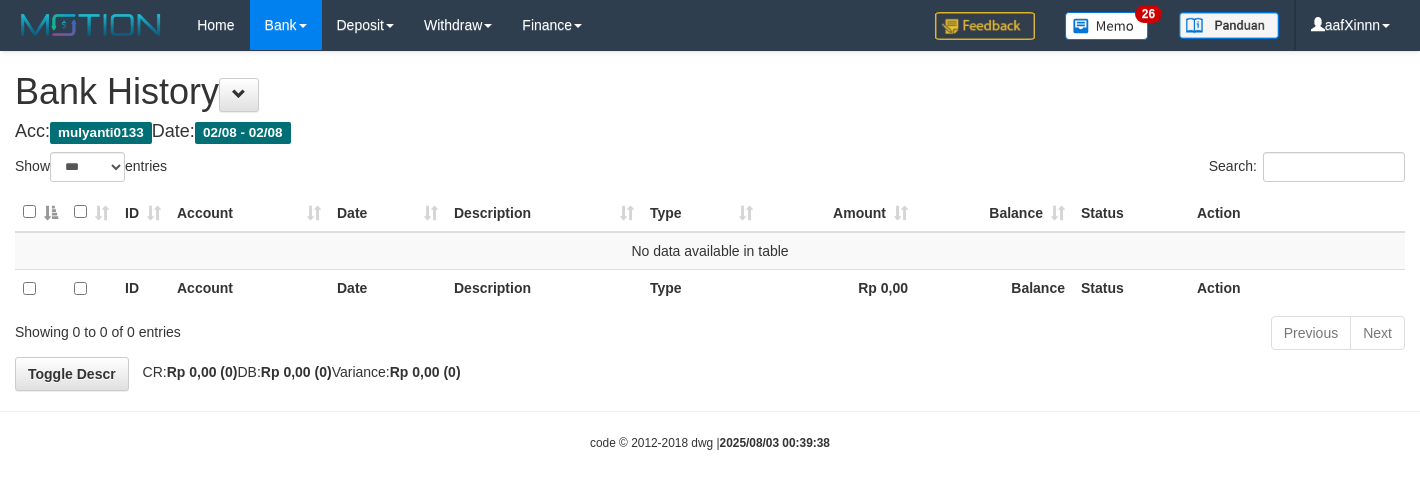 select on "***" 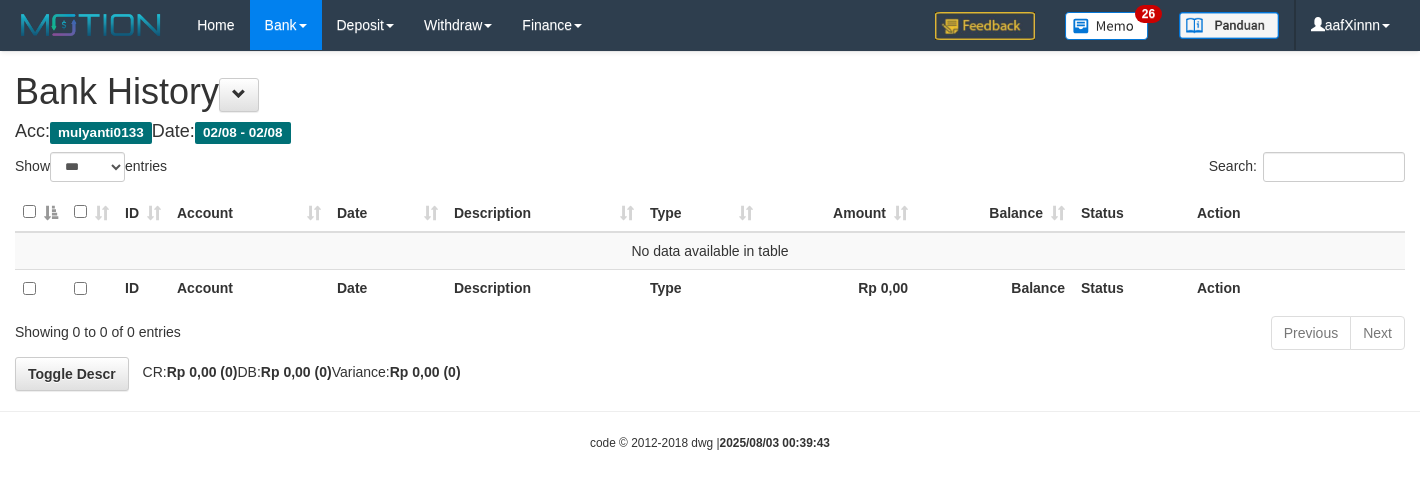 select on "***" 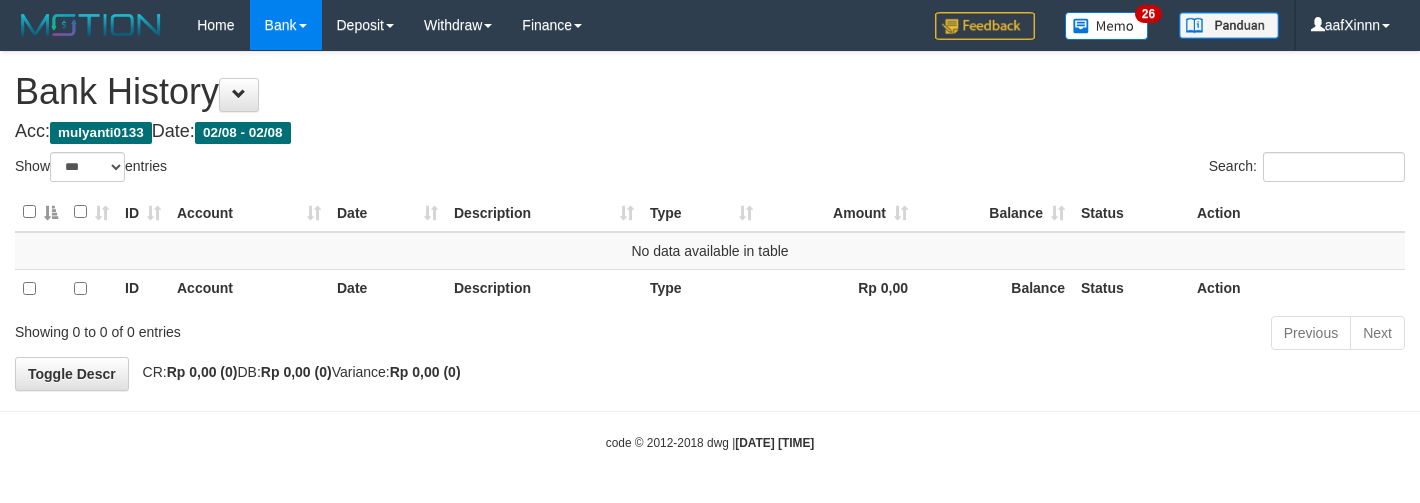 select on "***" 